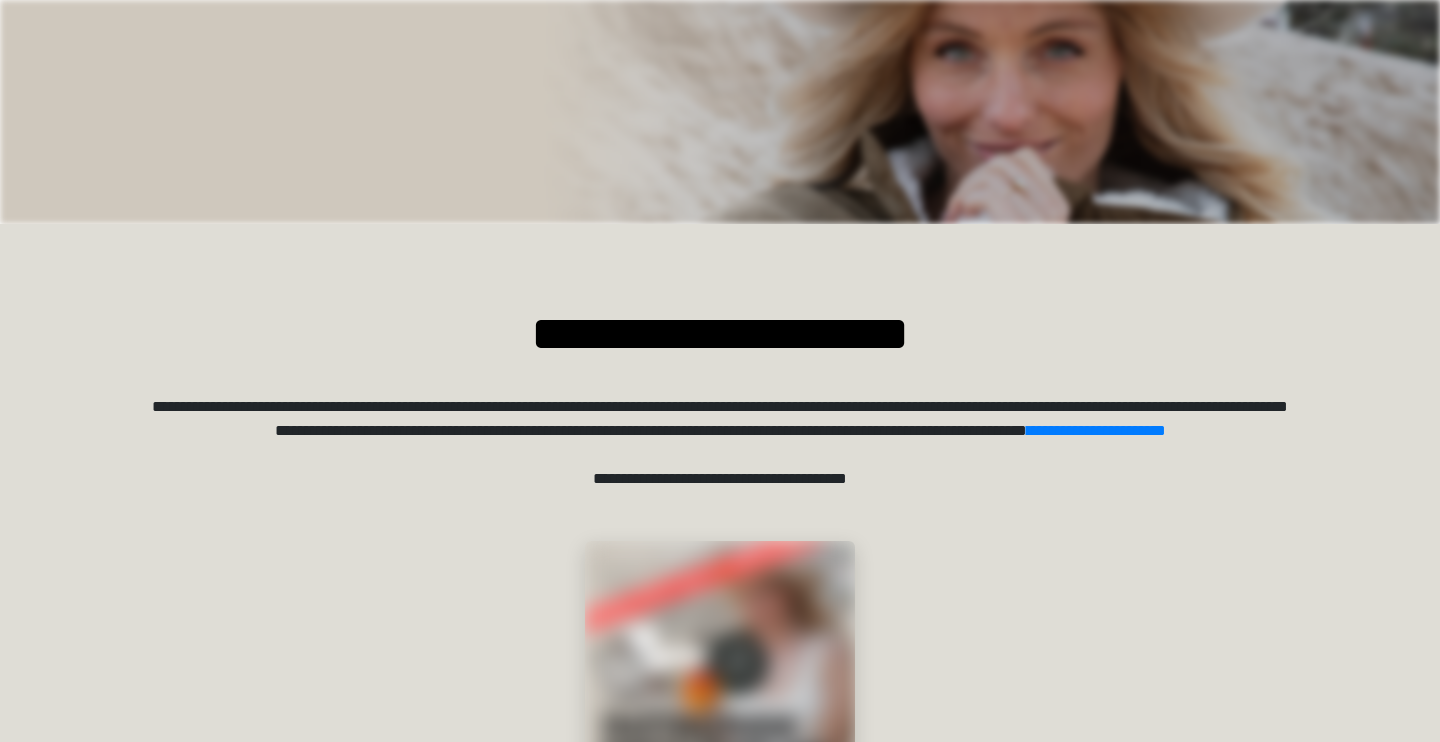 scroll, scrollTop: 0, scrollLeft: 0, axis: both 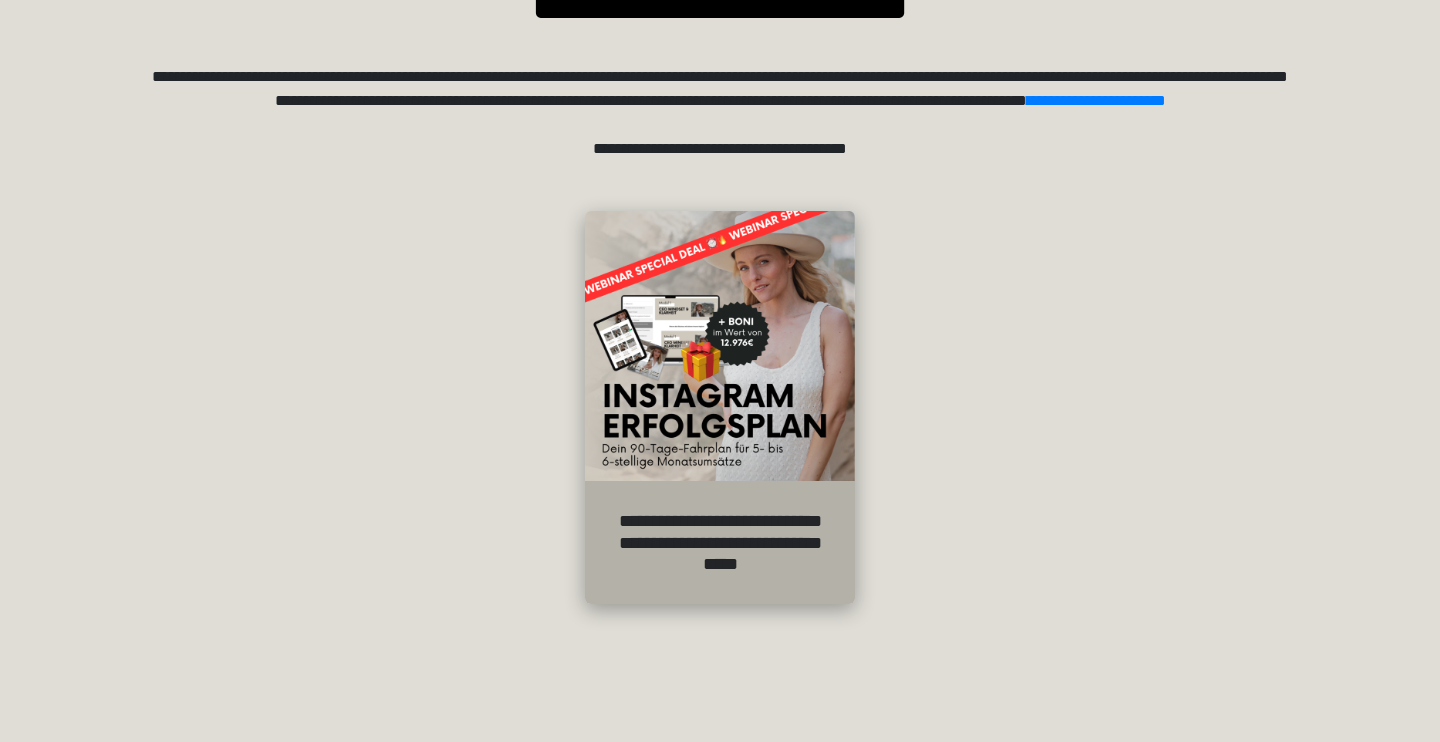 click on "**********" at bounding box center (720, 542) 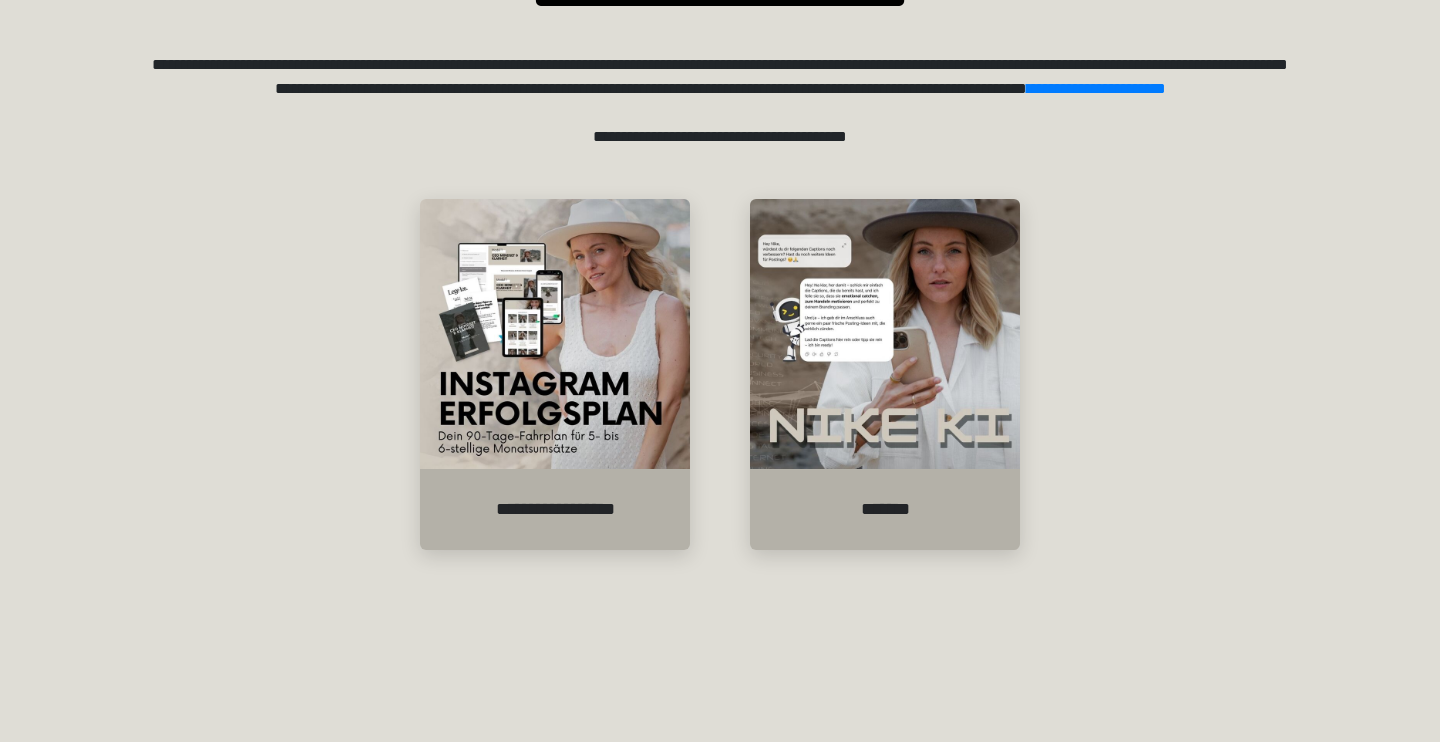 scroll, scrollTop: 352, scrollLeft: 0, axis: vertical 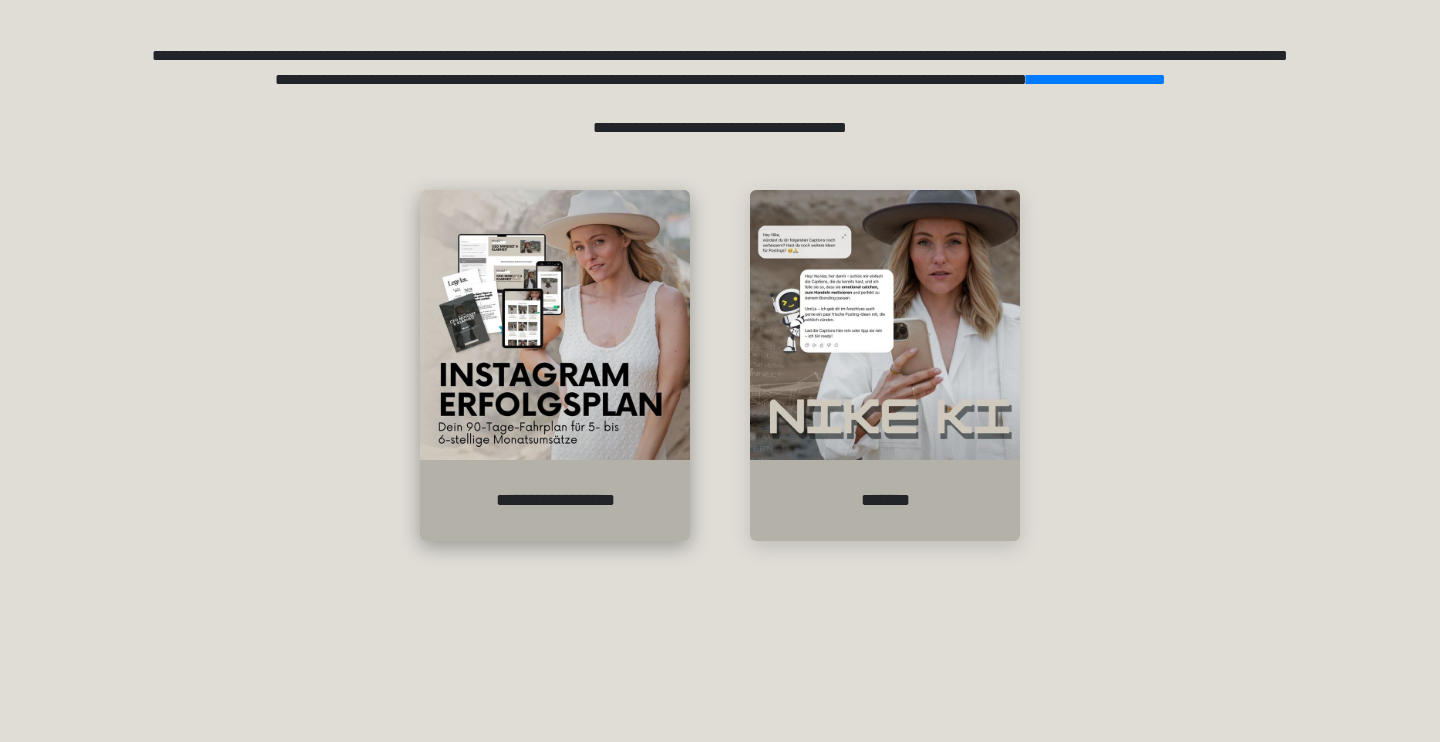 click at bounding box center (555, 325) 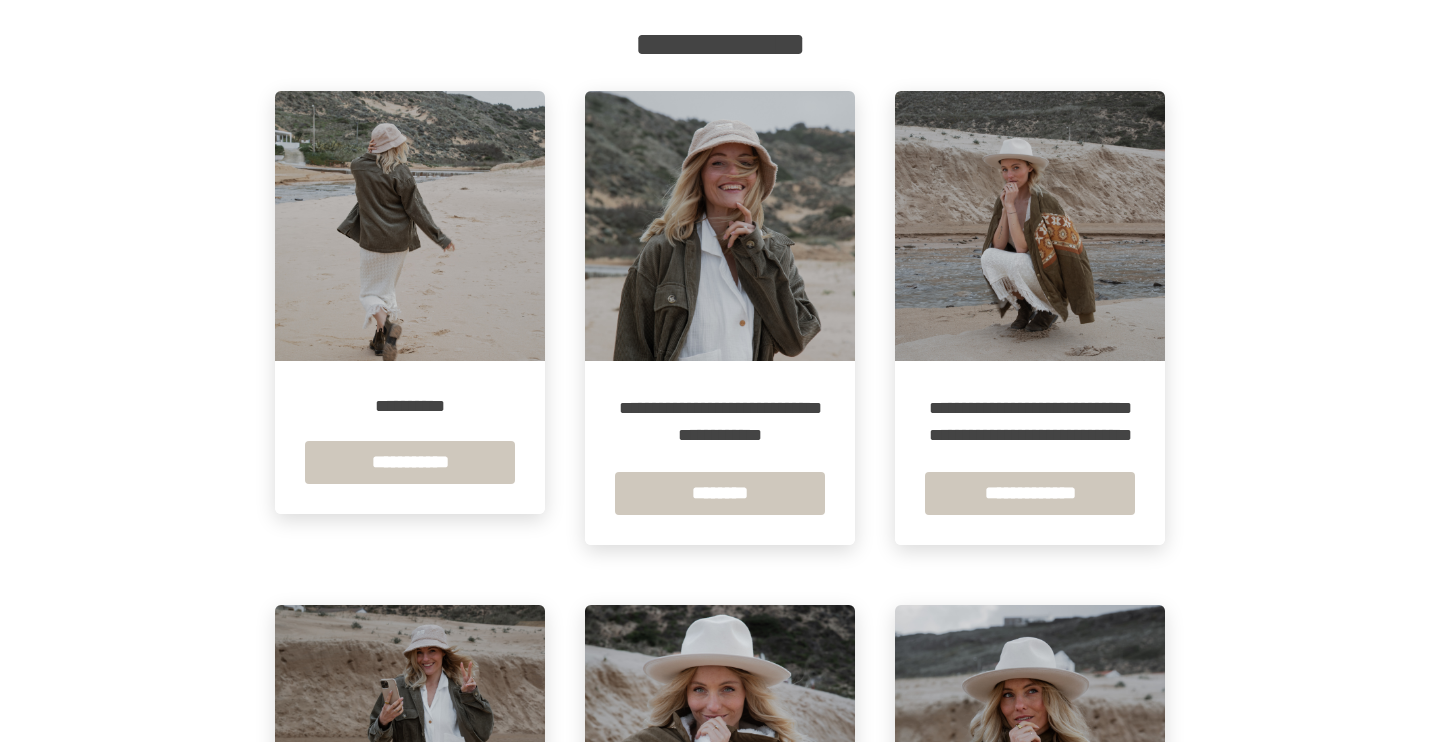 scroll, scrollTop: 345, scrollLeft: 0, axis: vertical 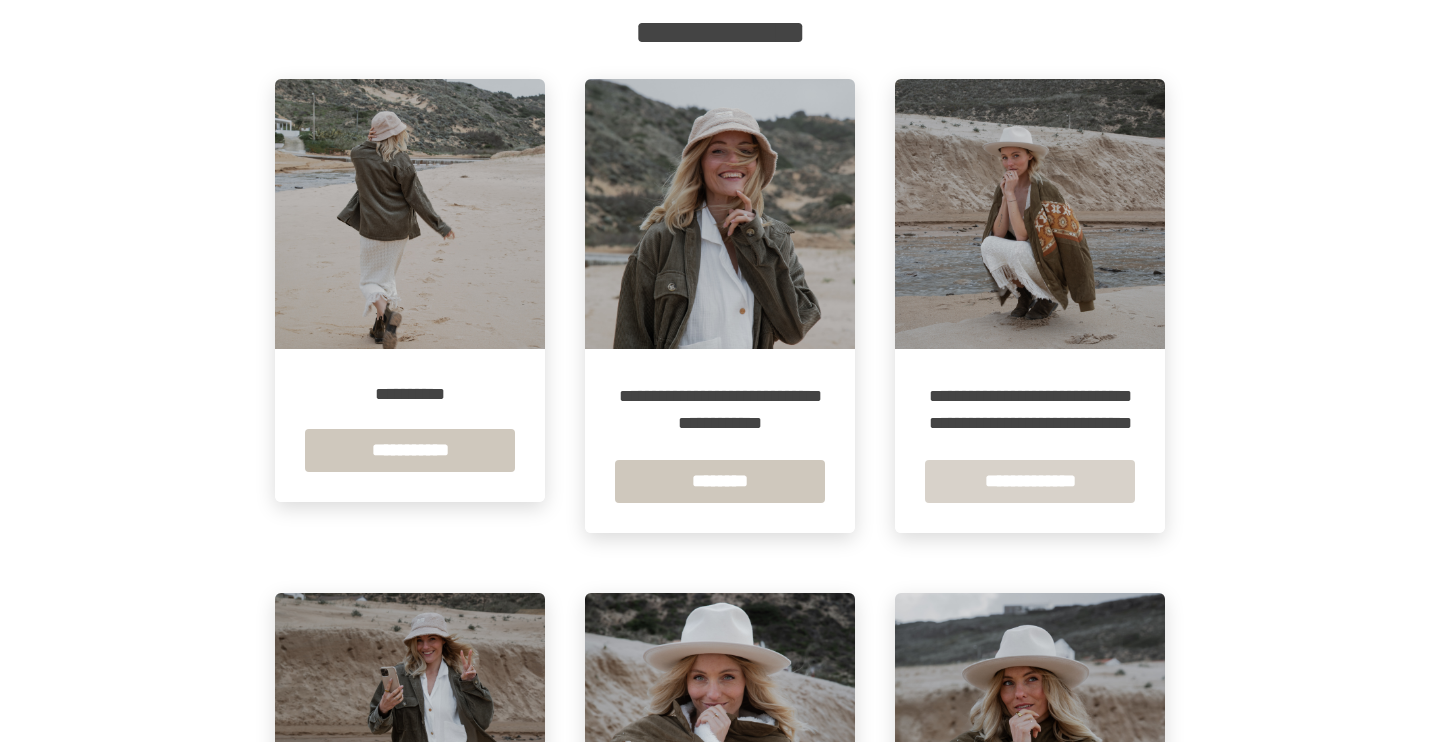 click on "**********" at bounding box center [1030, 481] 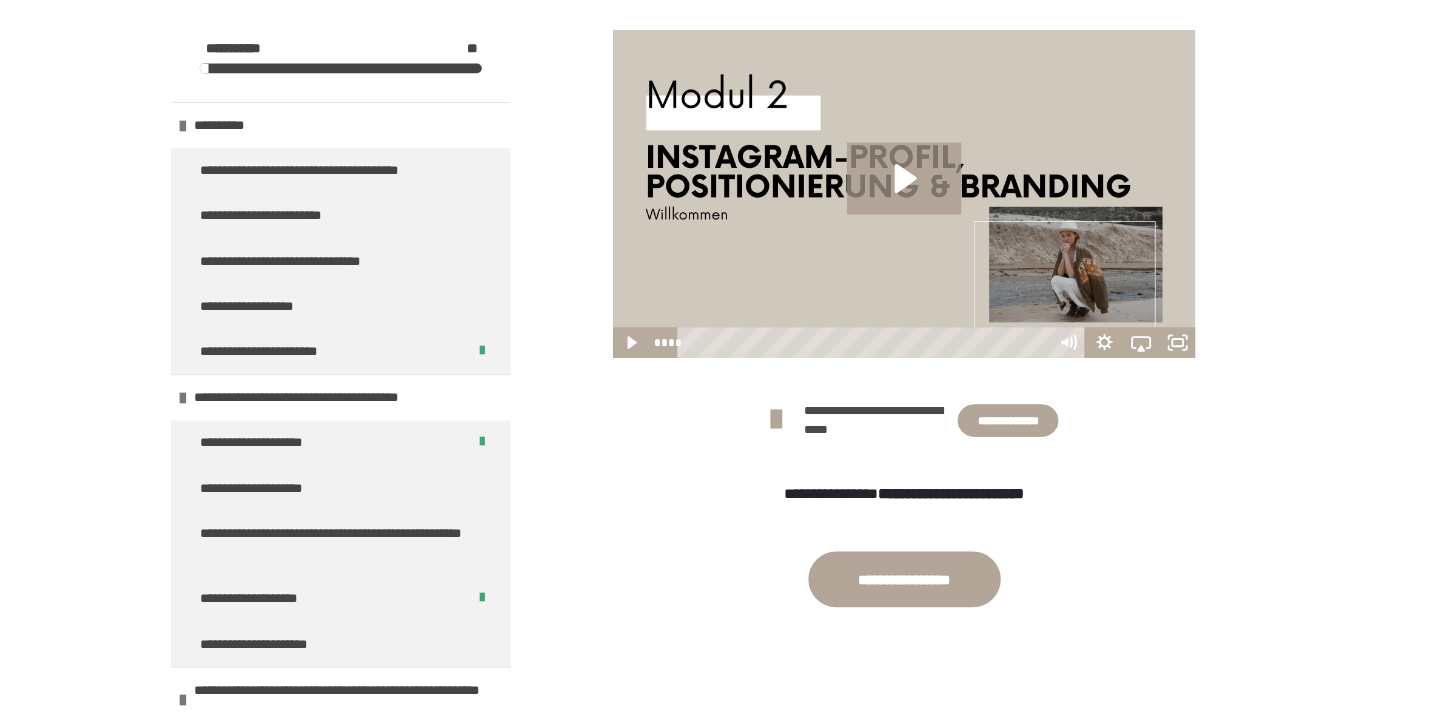 scroll, scrollTop: 626, scrollLeft: 0, axis: vertical 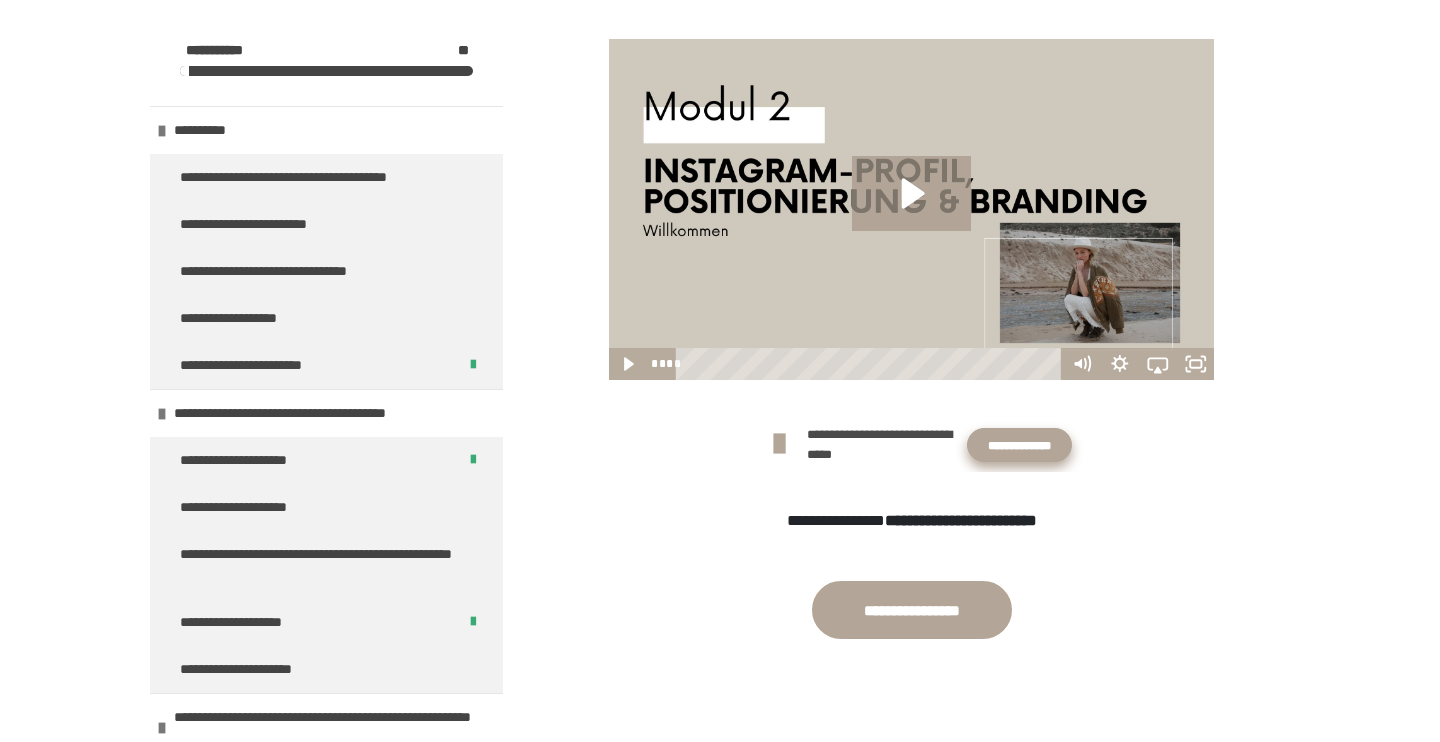 click on "**********" at bounding box center (1019, 445) 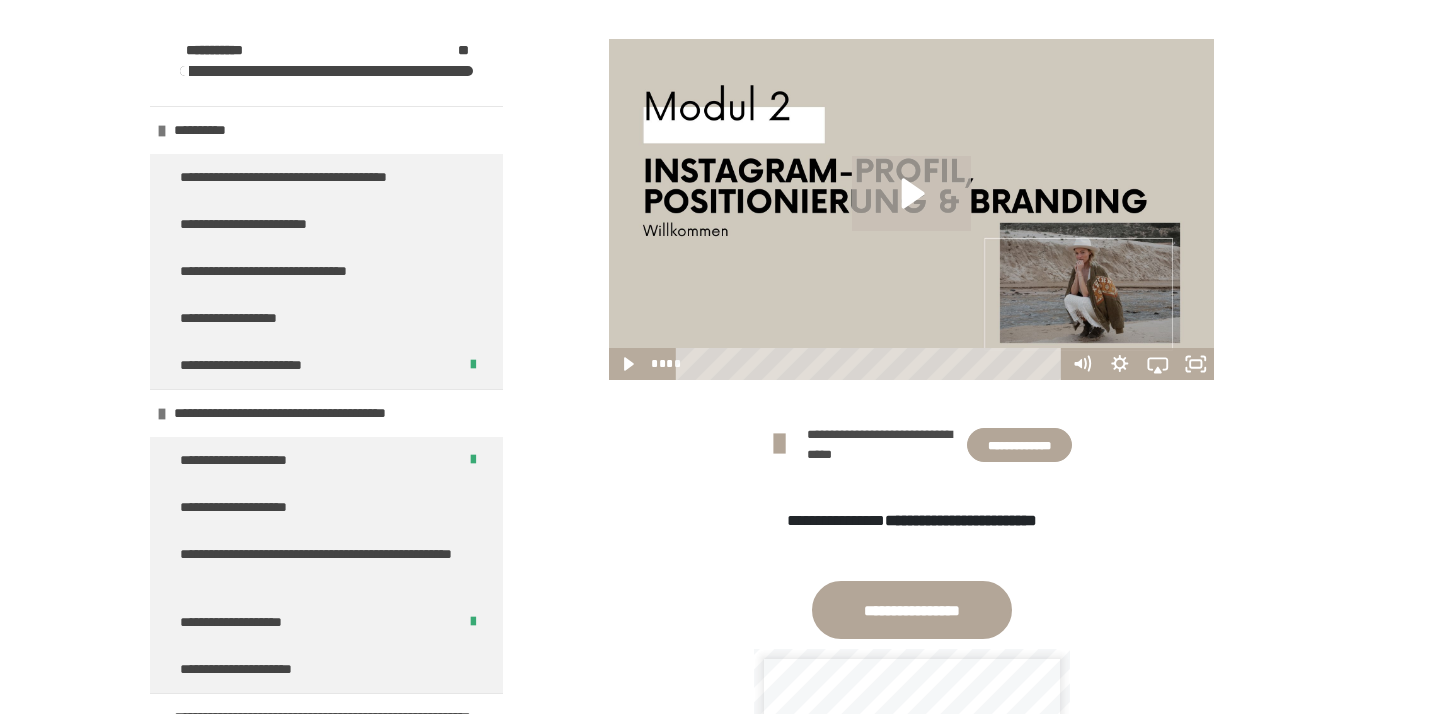 click 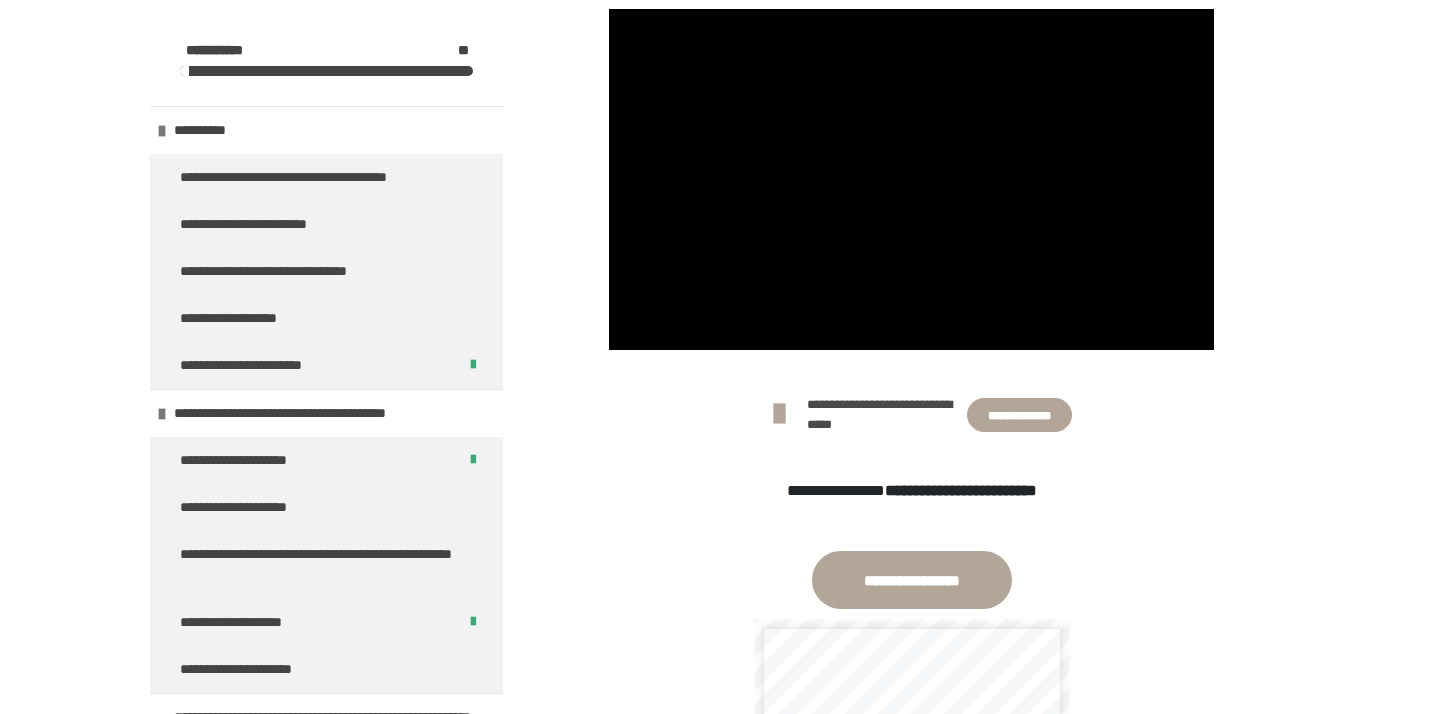 scroll, scrollTop: 631, scrollLeft: 0, axis: vertical 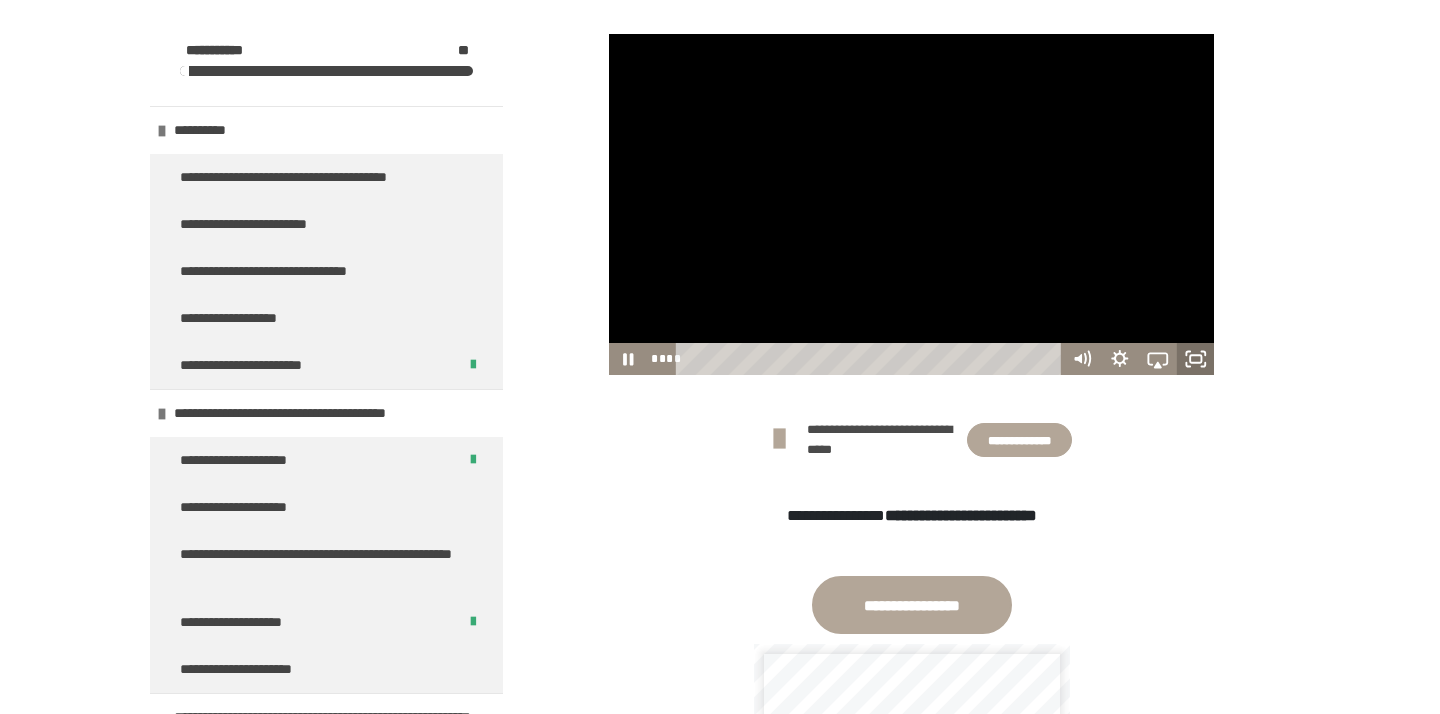 click 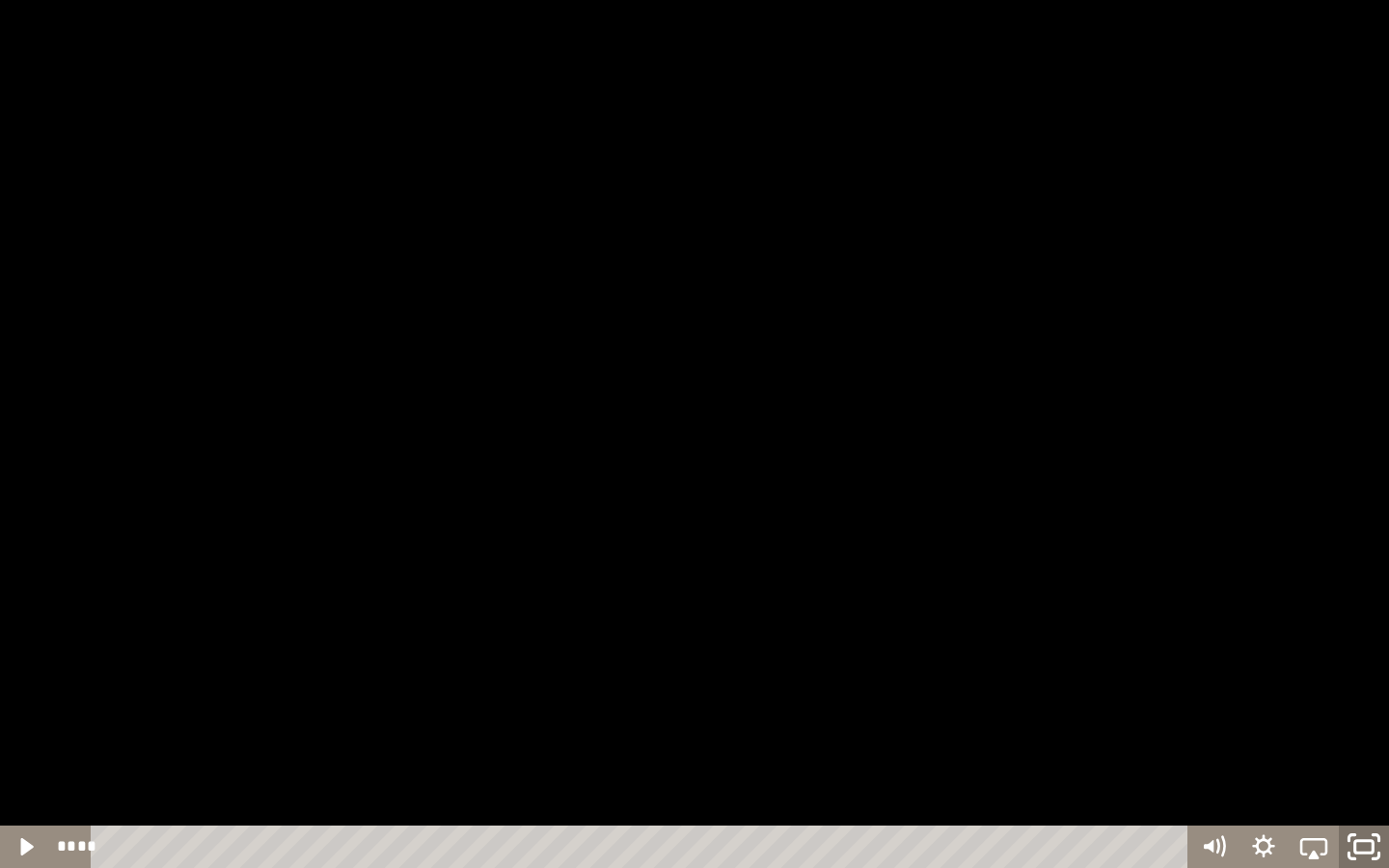 click 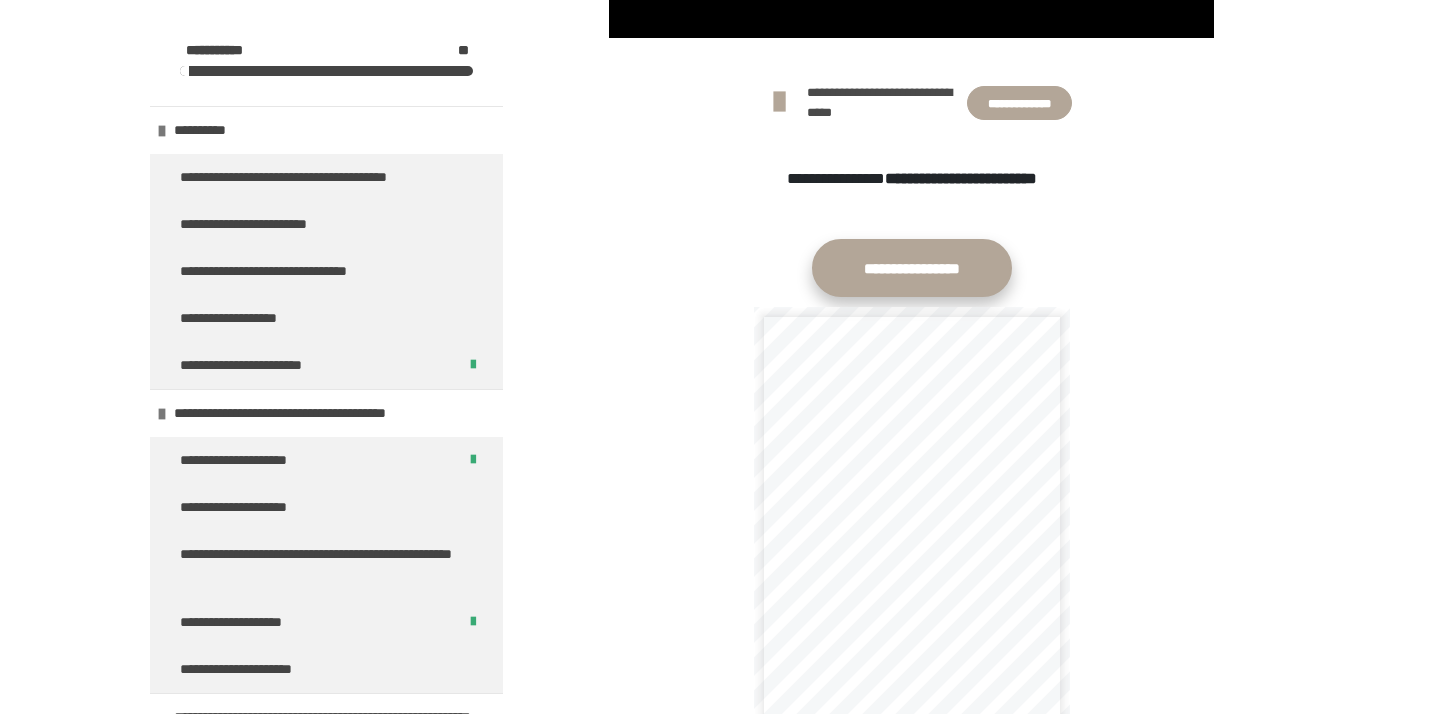 scroll, scrollTop: 971, scrollLeft: 0, axis: vertical 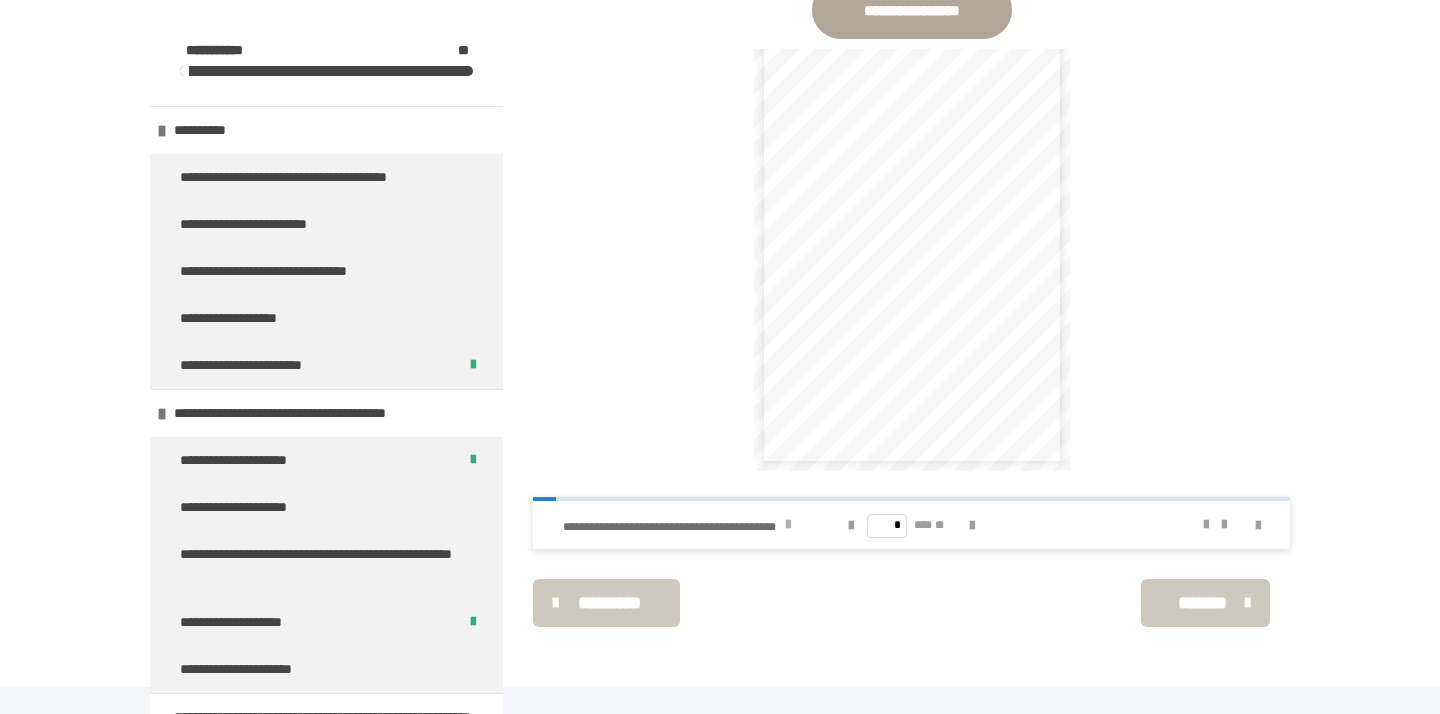 click on "**********" at bounding box center [671, 527] 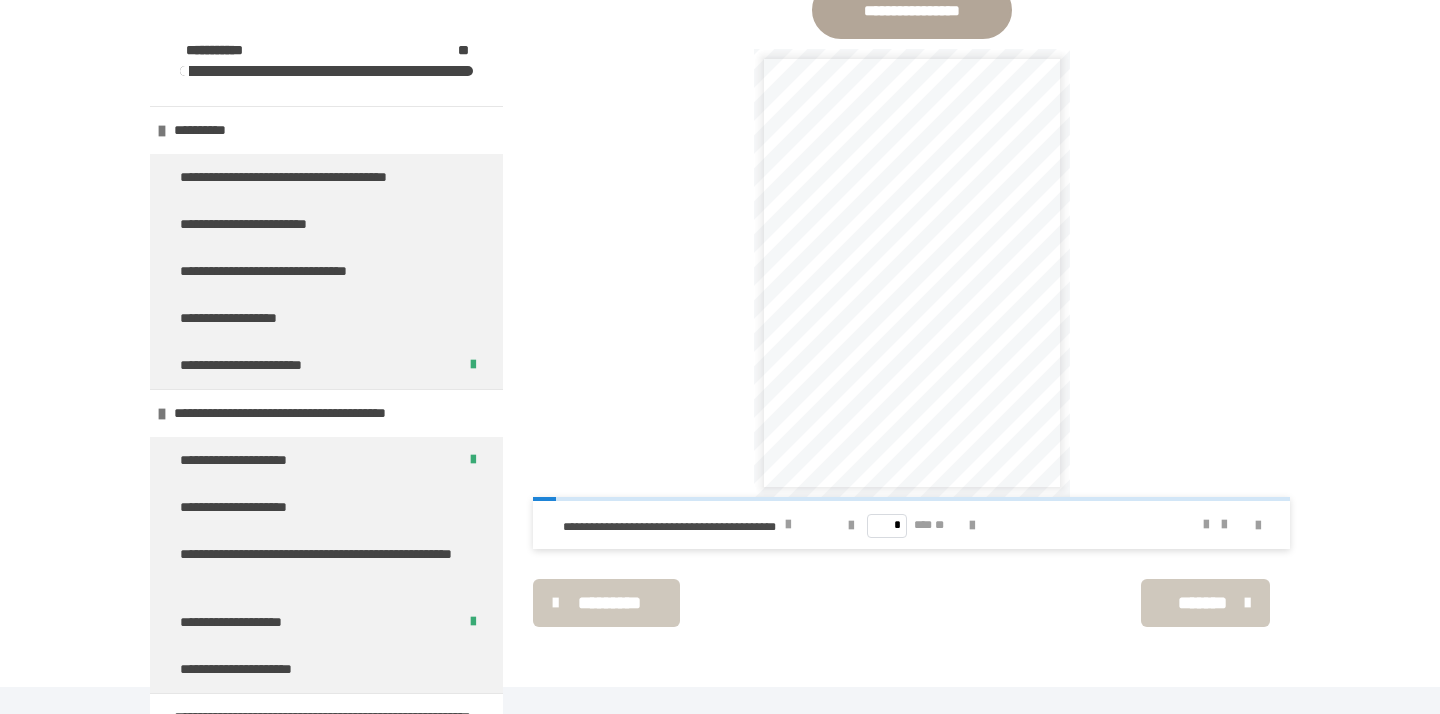 scroll, scrollTop: 0, scrollLeft: 0, axis: both 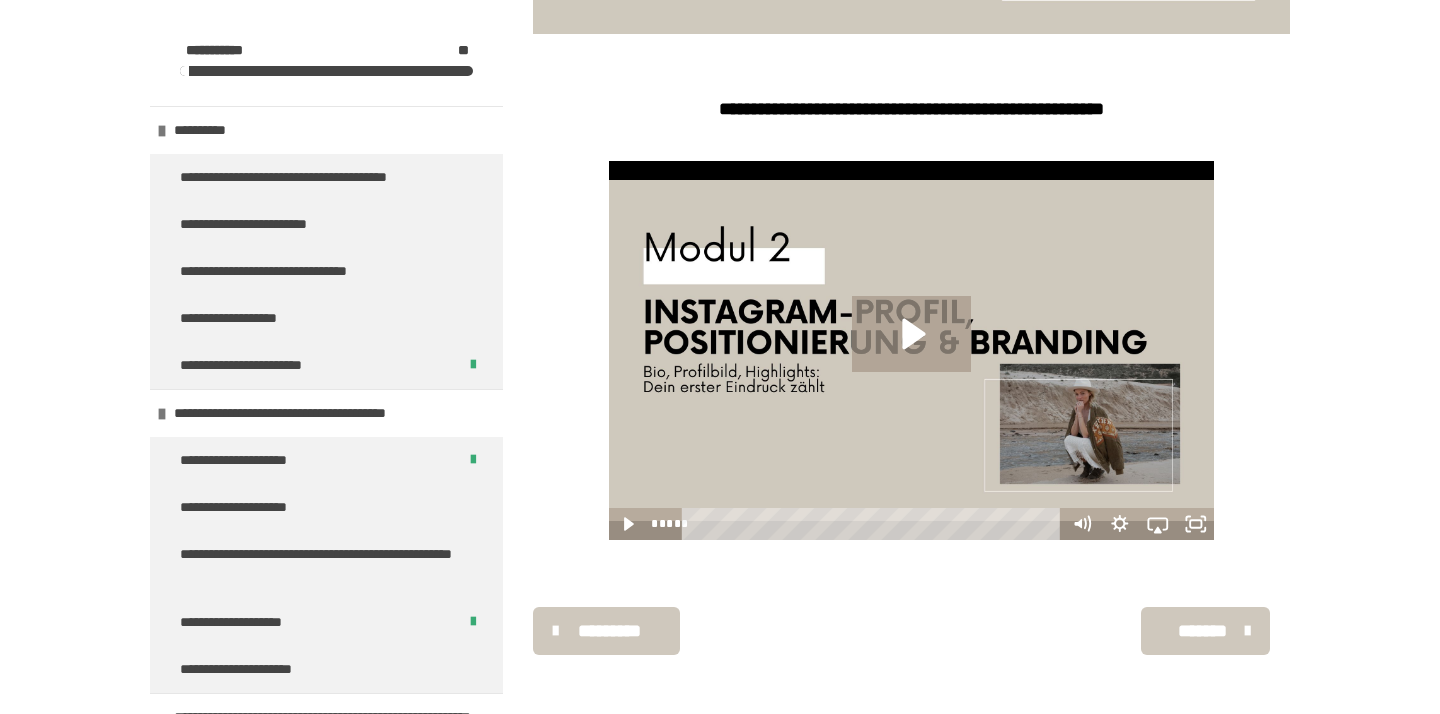 click on "*********" at bounding box center [609, 631] 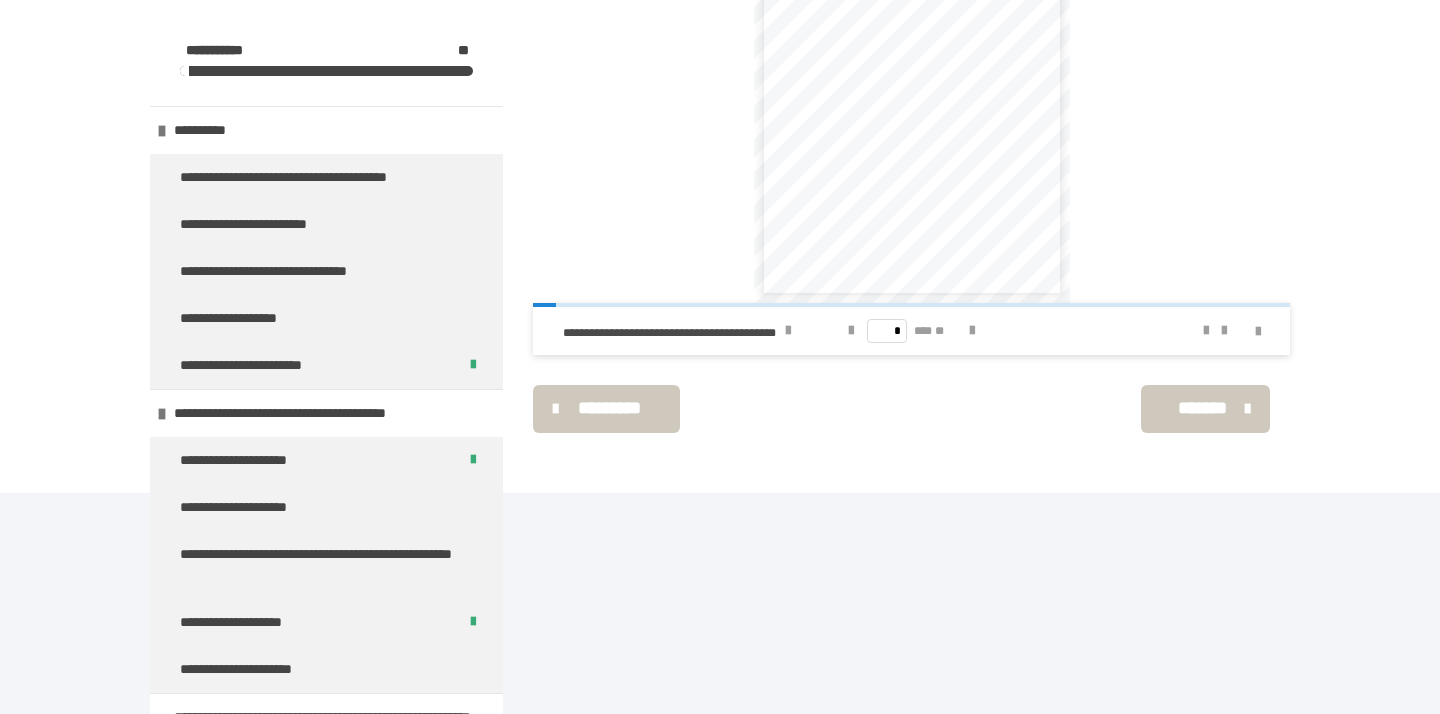 scroll, scrollTop: 1171, scrollLeft: 0, axis: vertical 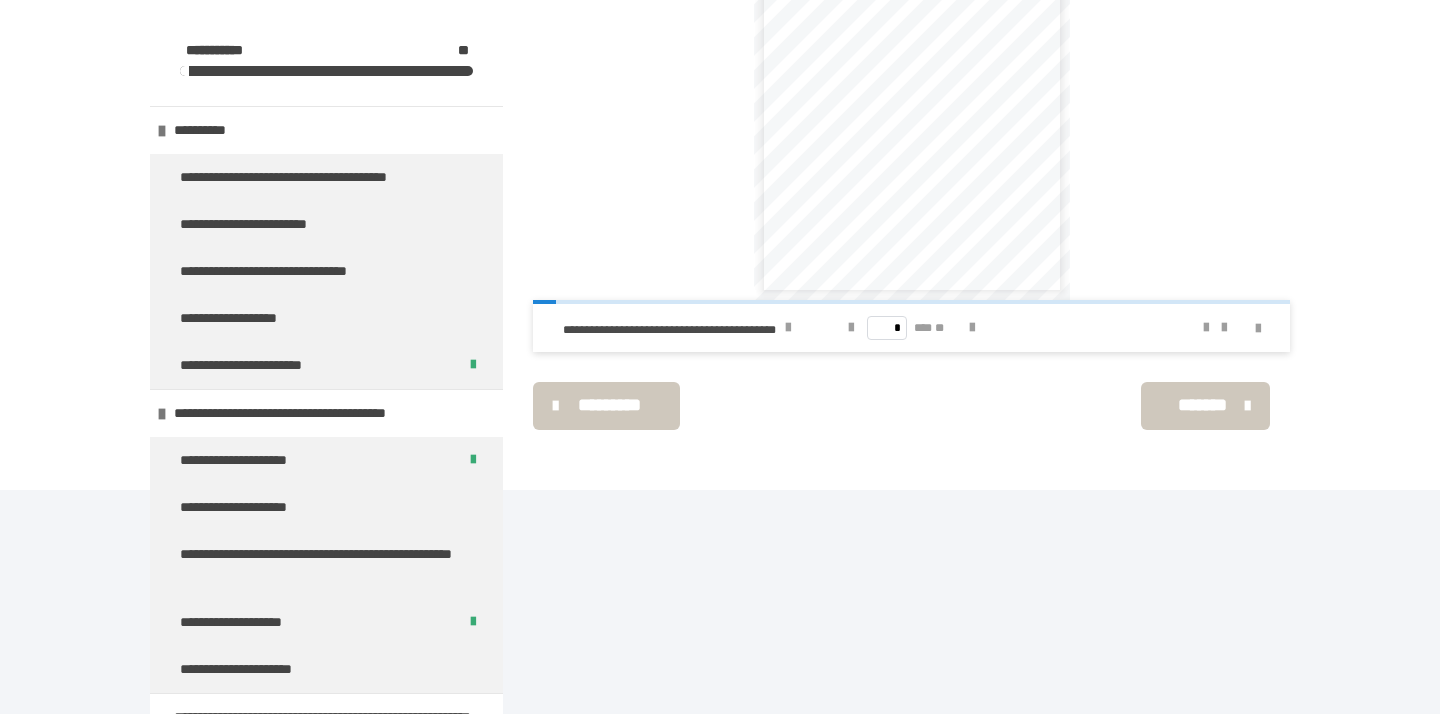 click on "**********" at bounding box center [912, -187] 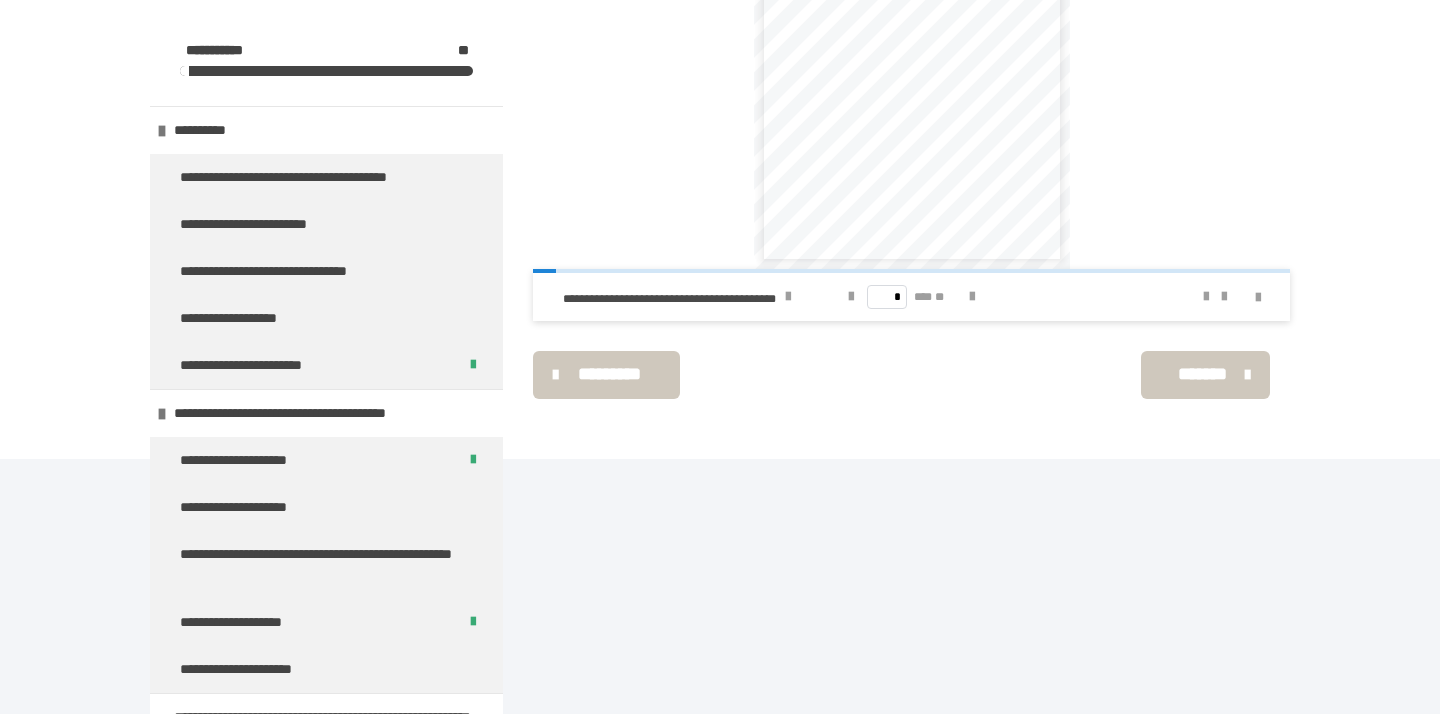 scroll, scrollTop: 1210, scrollLeft: 0, axis: vertical 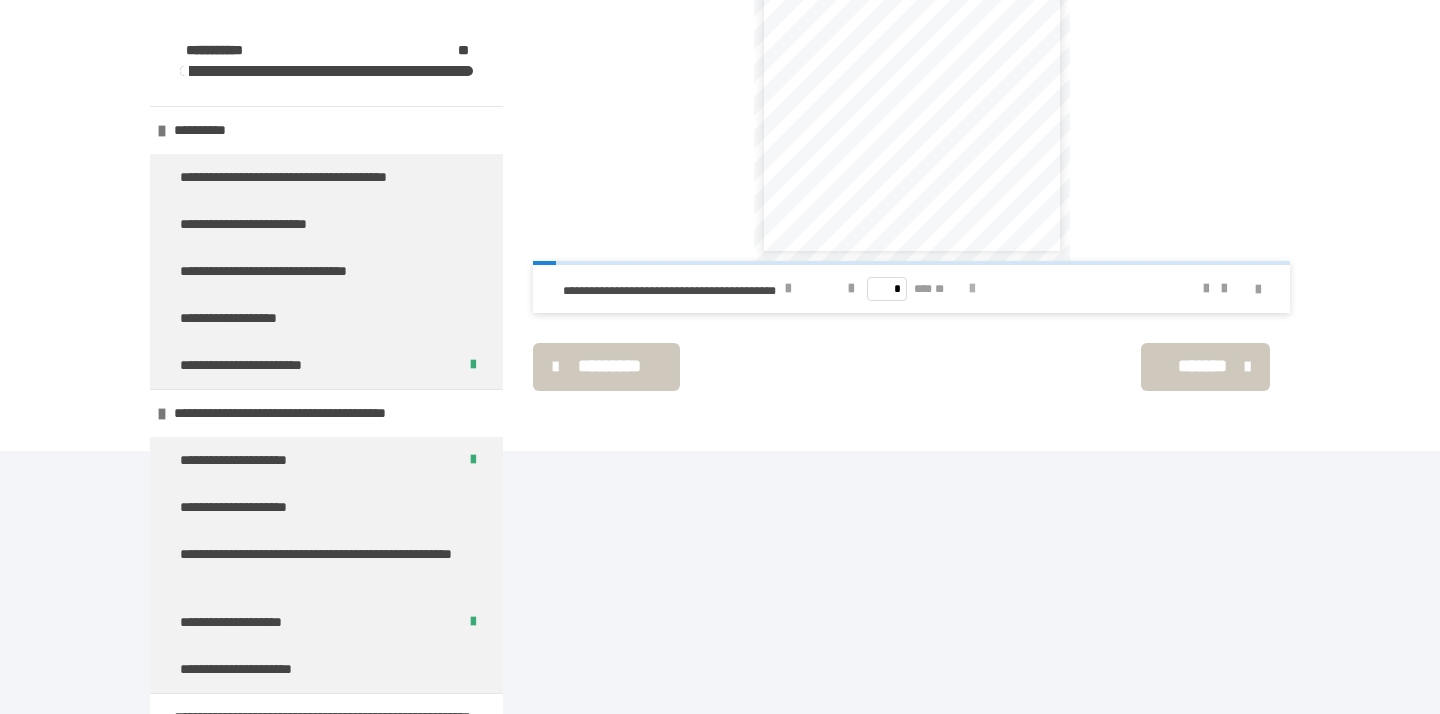 click at bounding box center [972, 289] 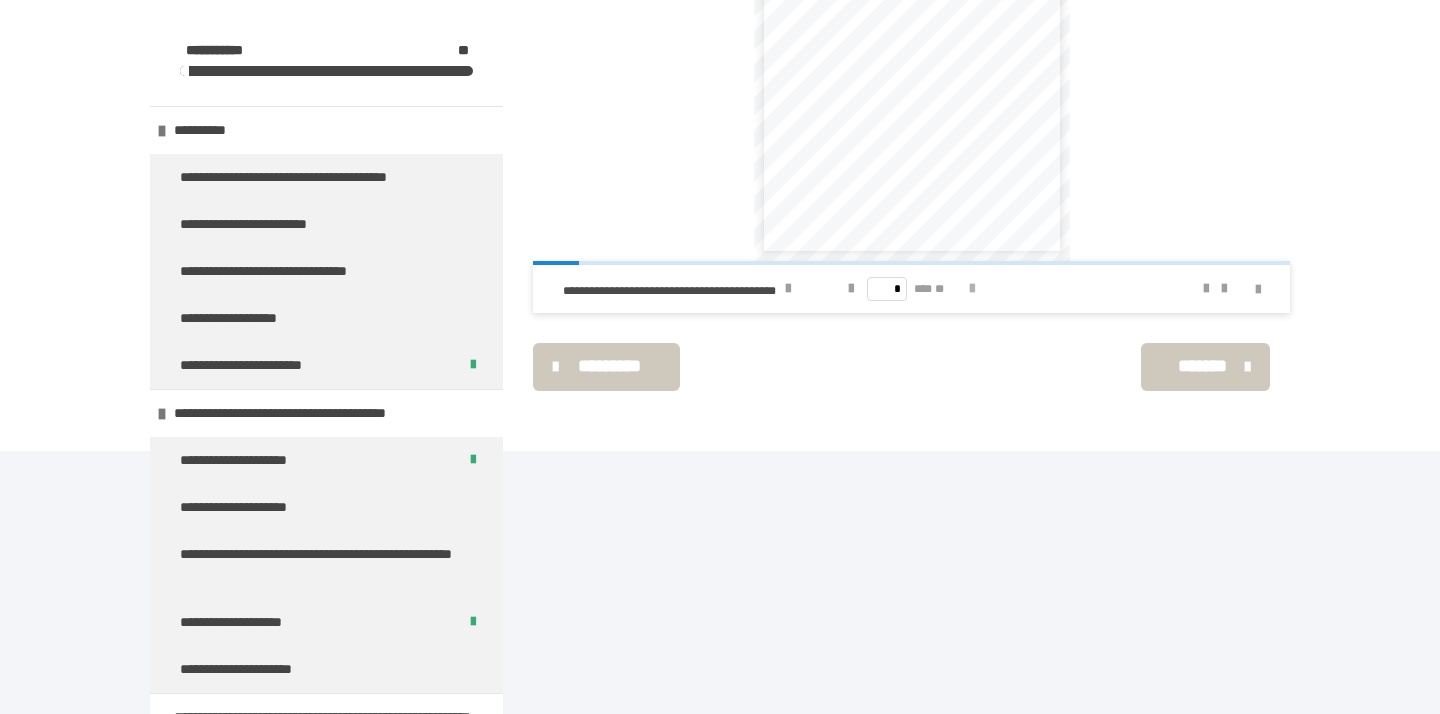 click at bounding box center (972, 289) 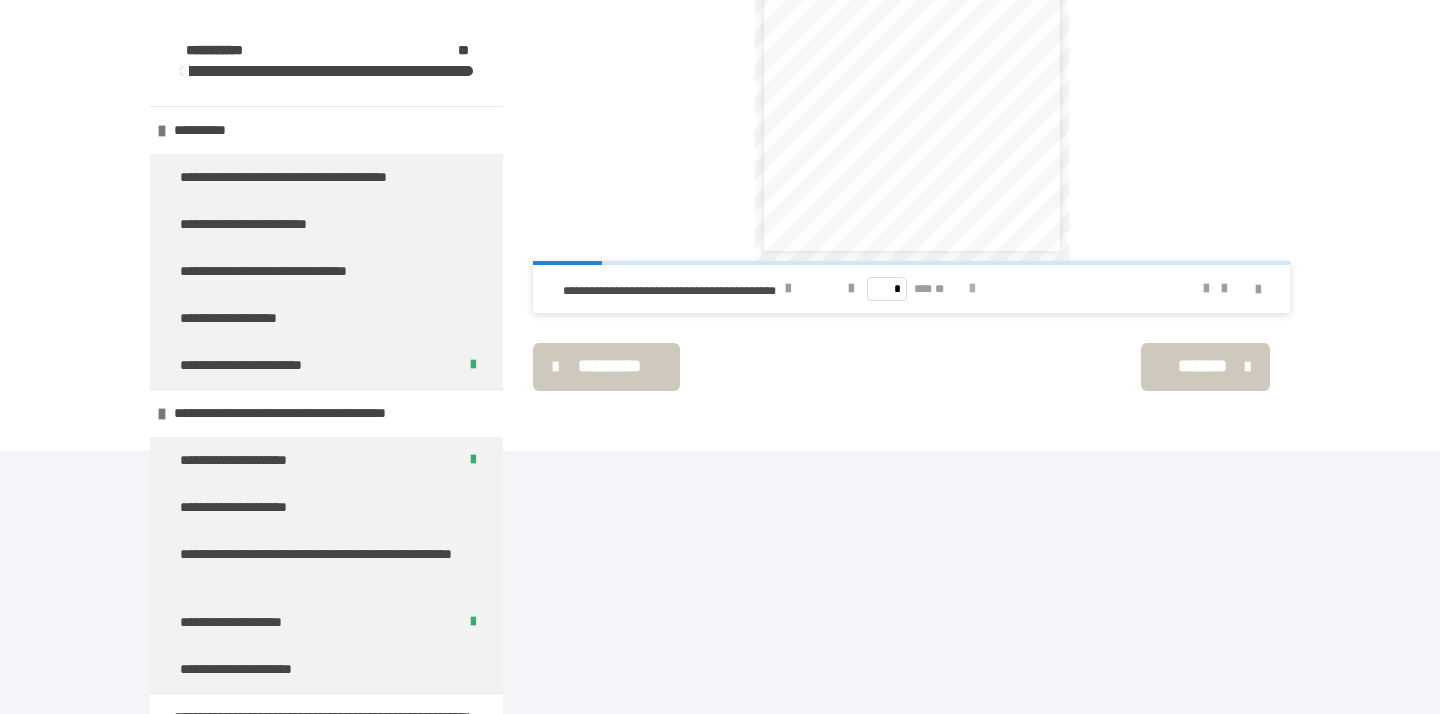 click at bounding box center [972, 289] 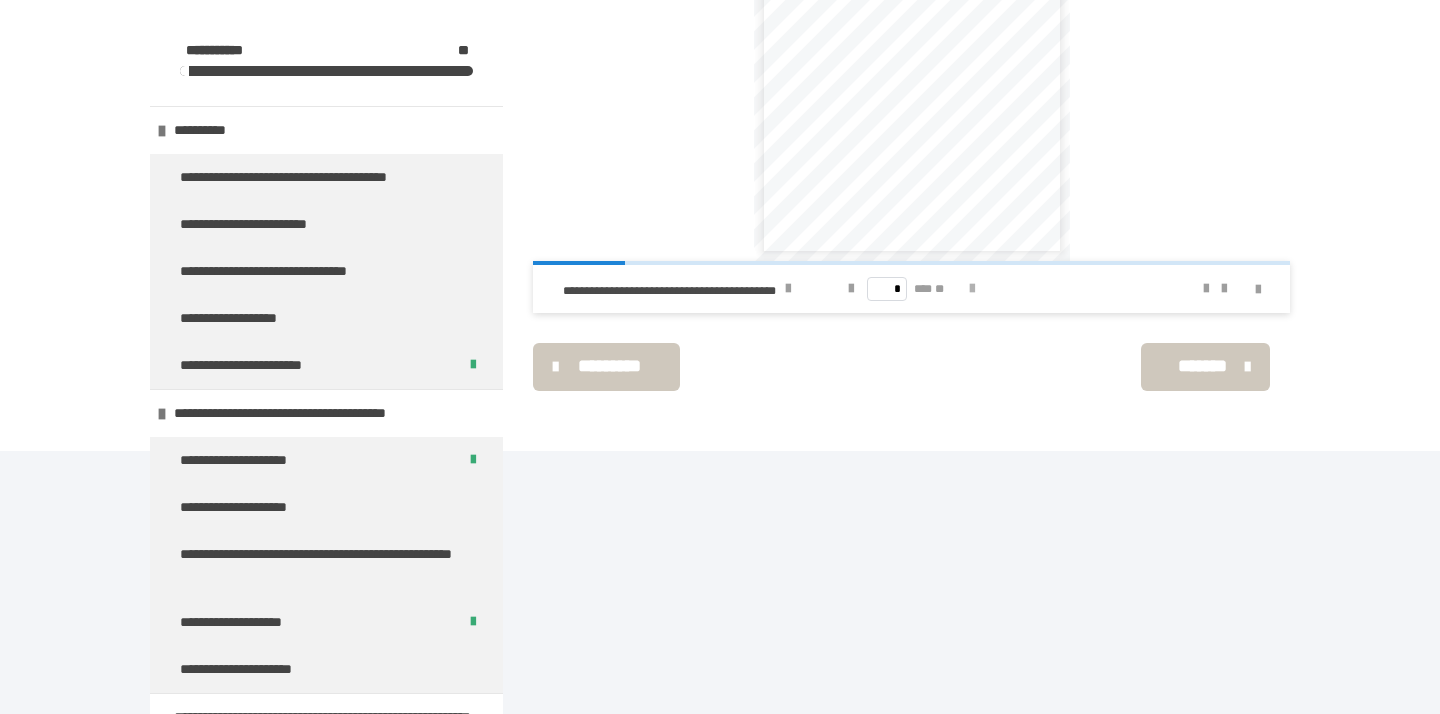 click at bounding box center (972, 289) 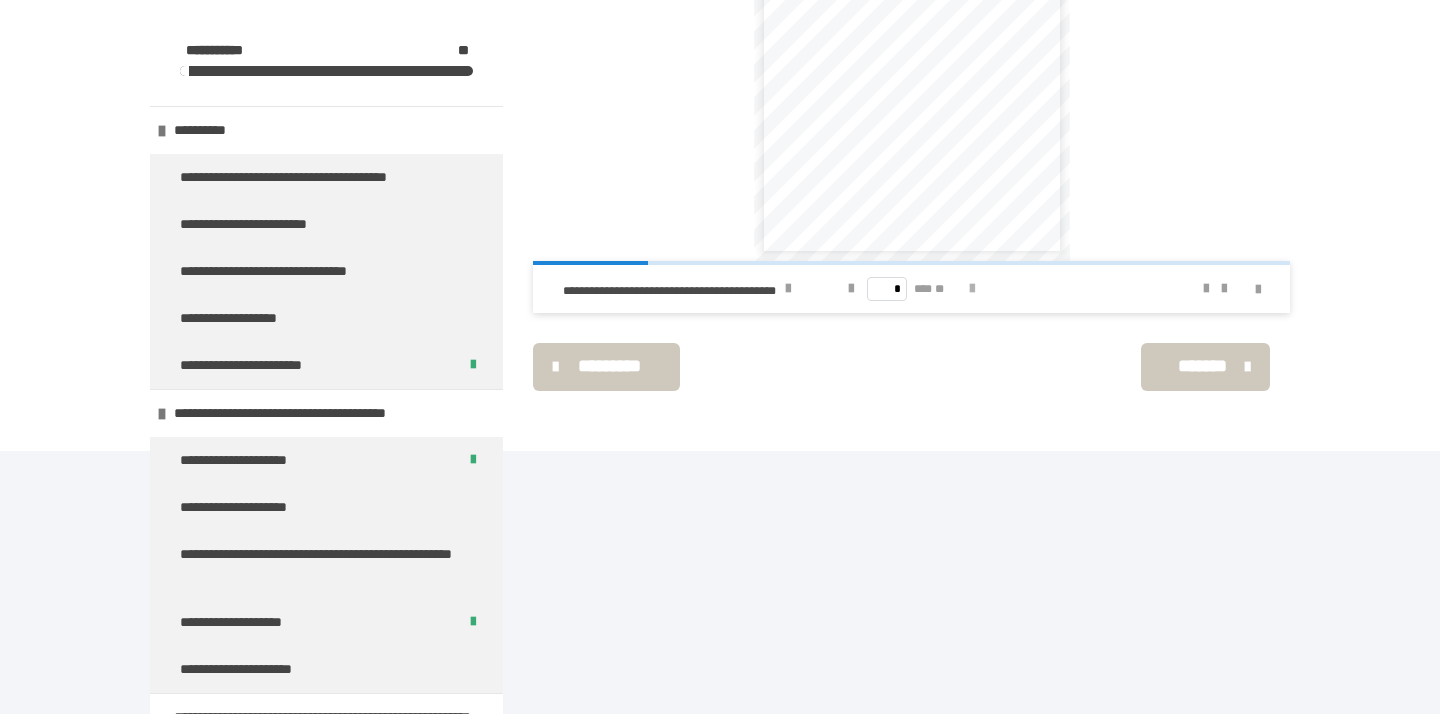 click at bounding box center [972, 289] 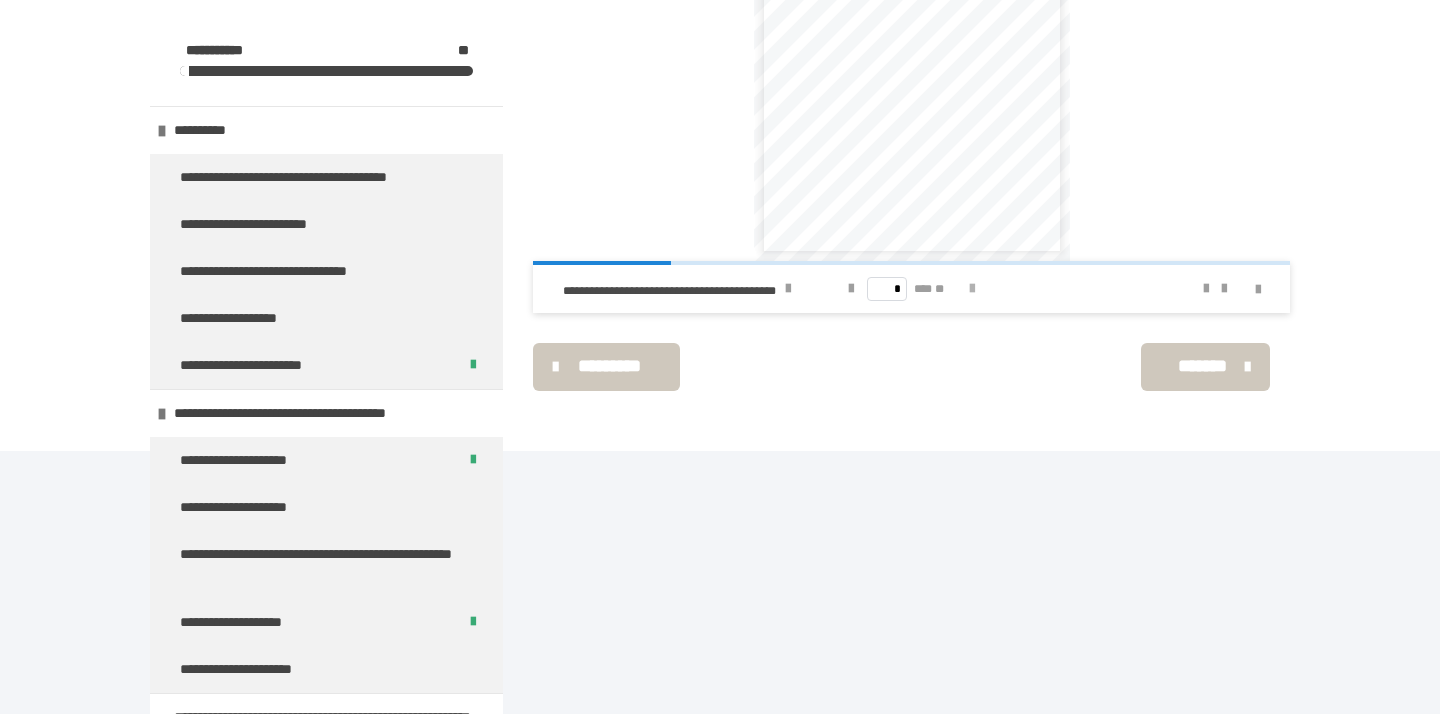 click at bounding box center (972, 289) 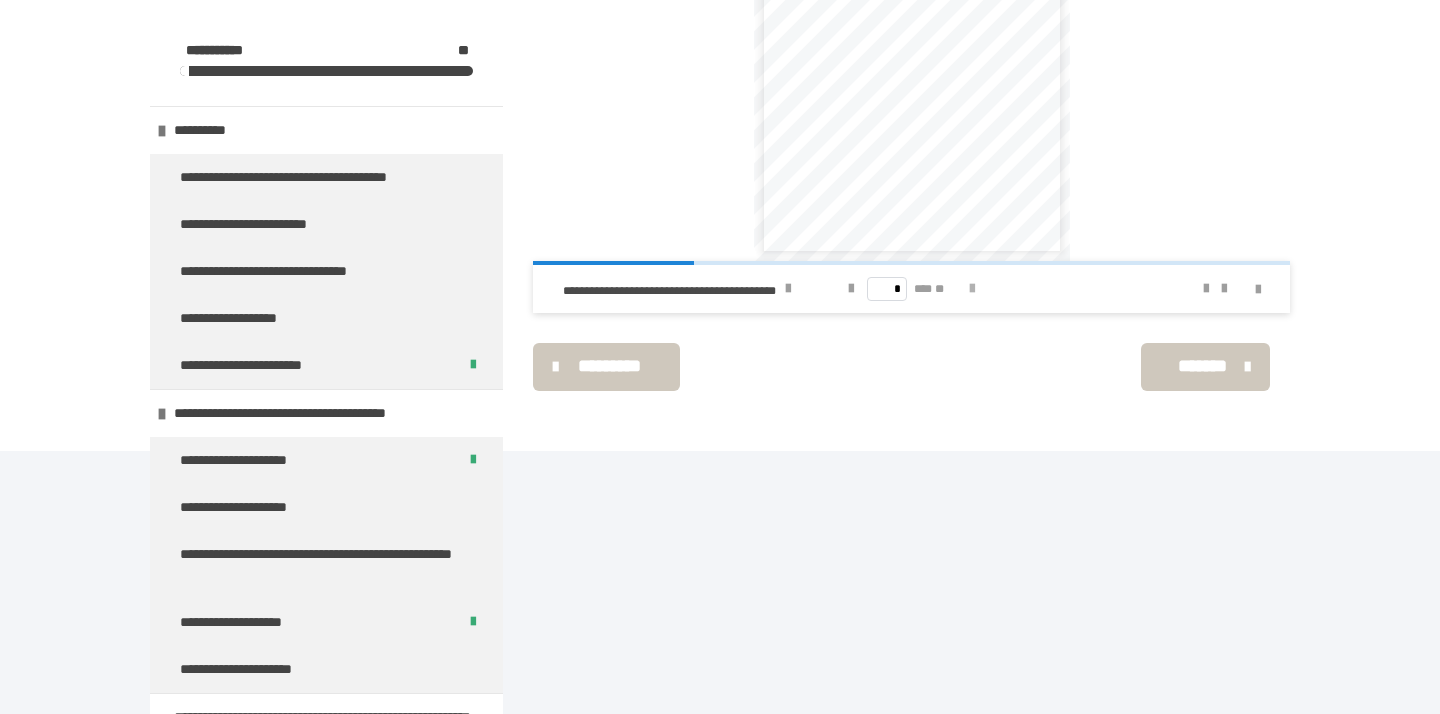 click at bounding box center [972, 289] 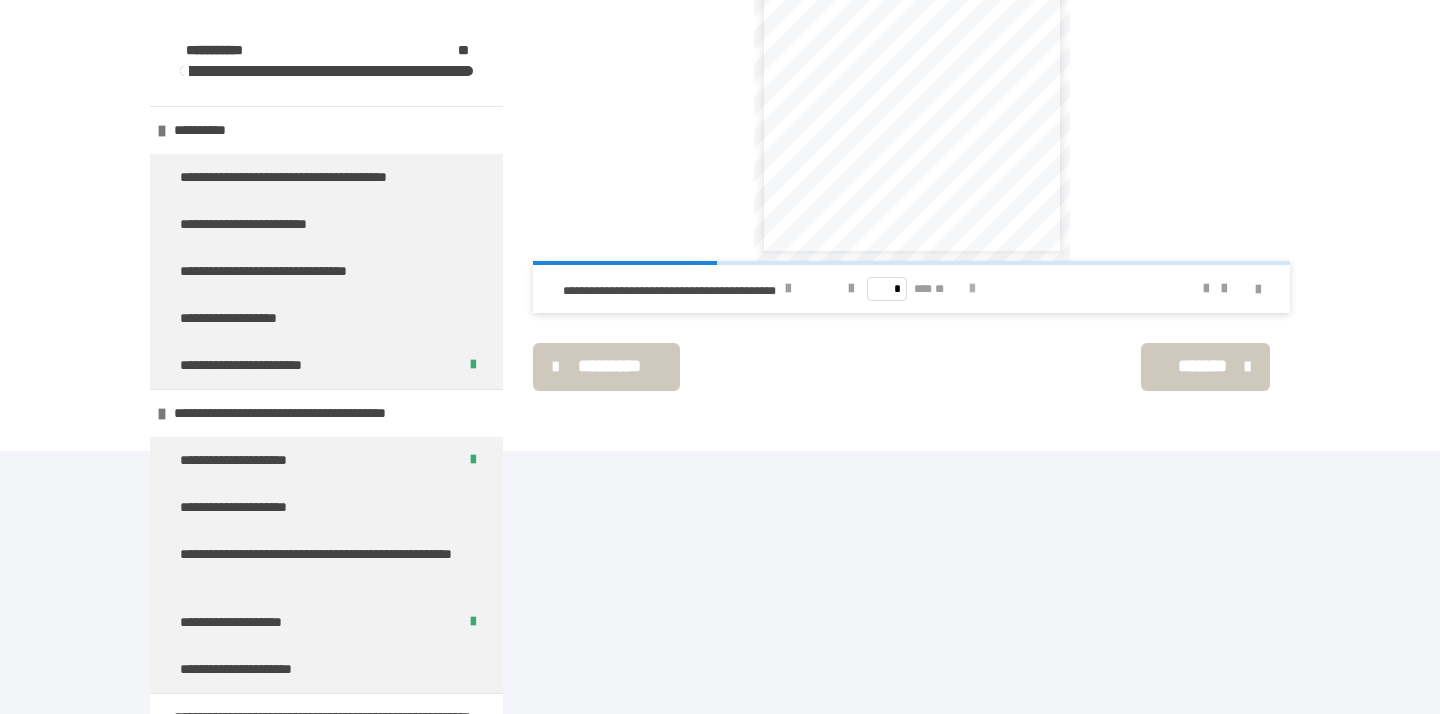 click at bounding box center [972, 289] 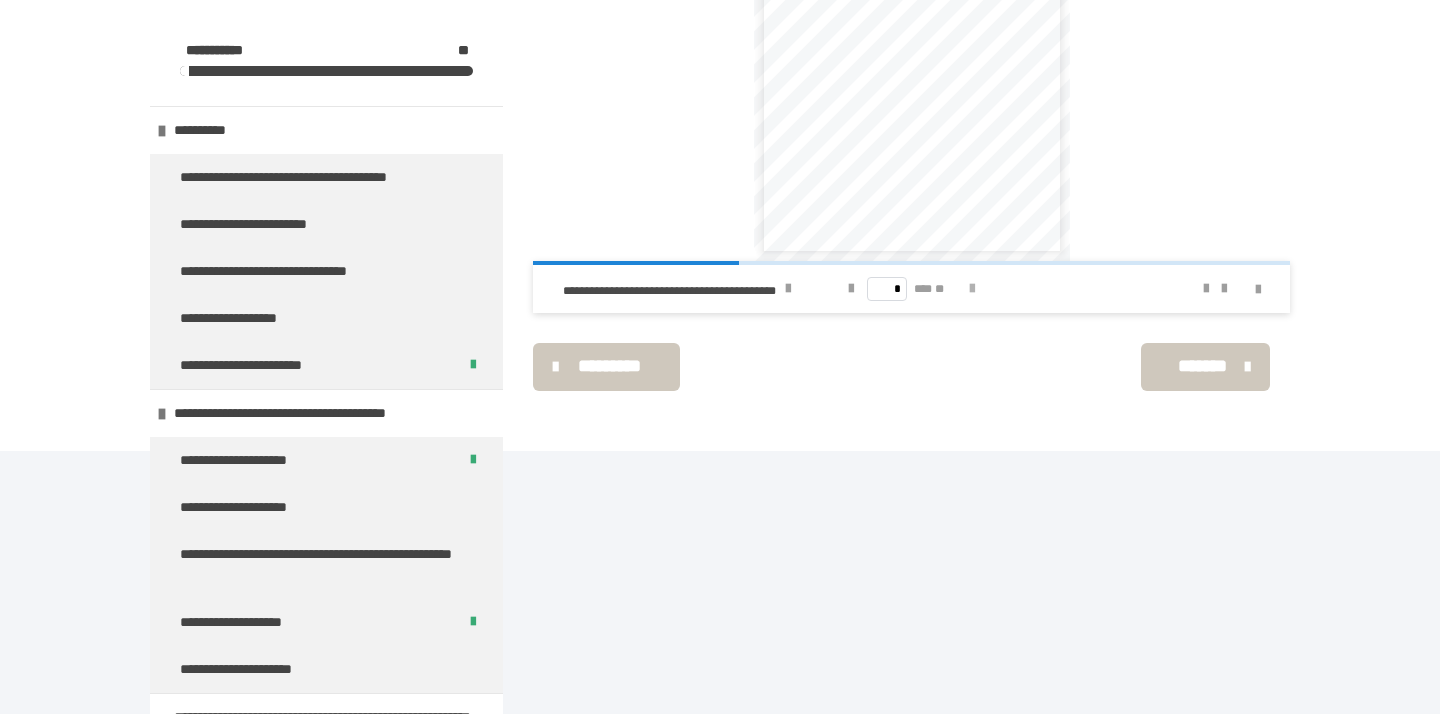 click at bounding box center [972, 289] 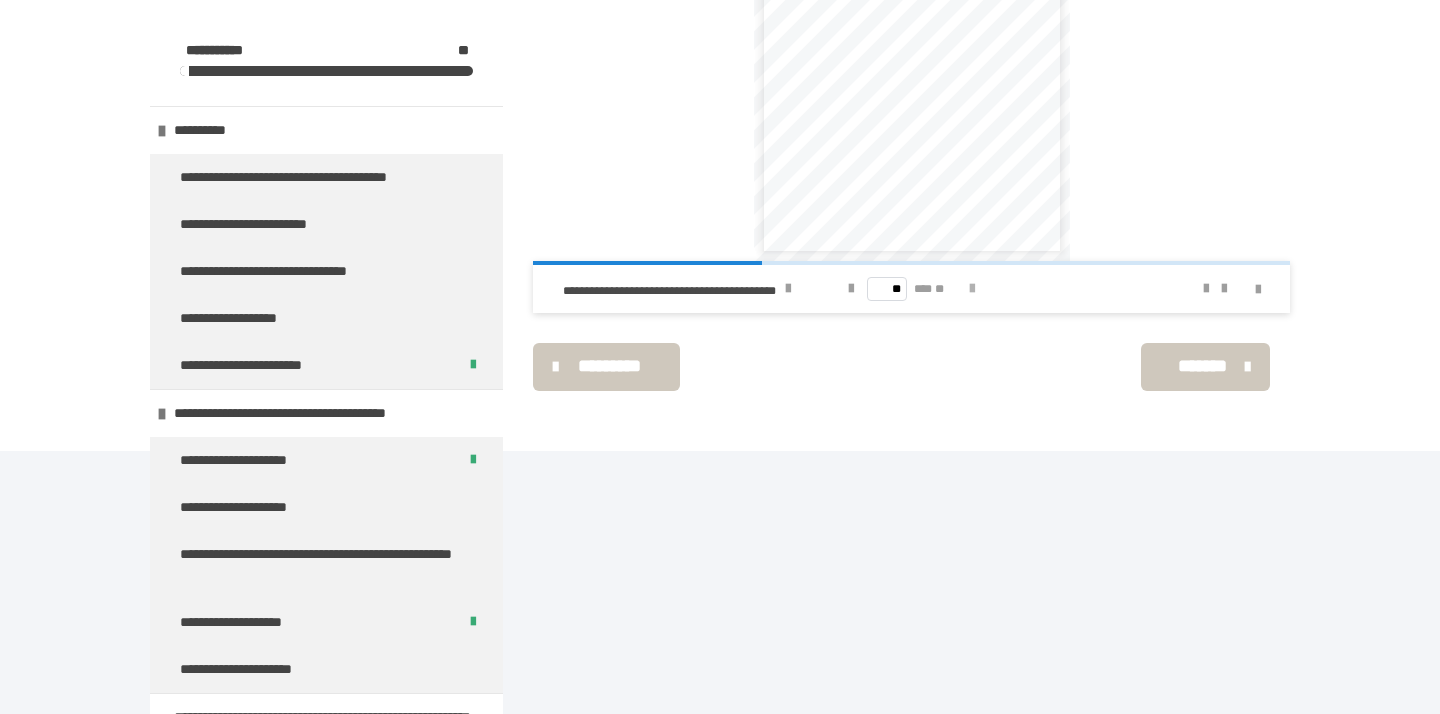 click at bounding box center [972, 289] 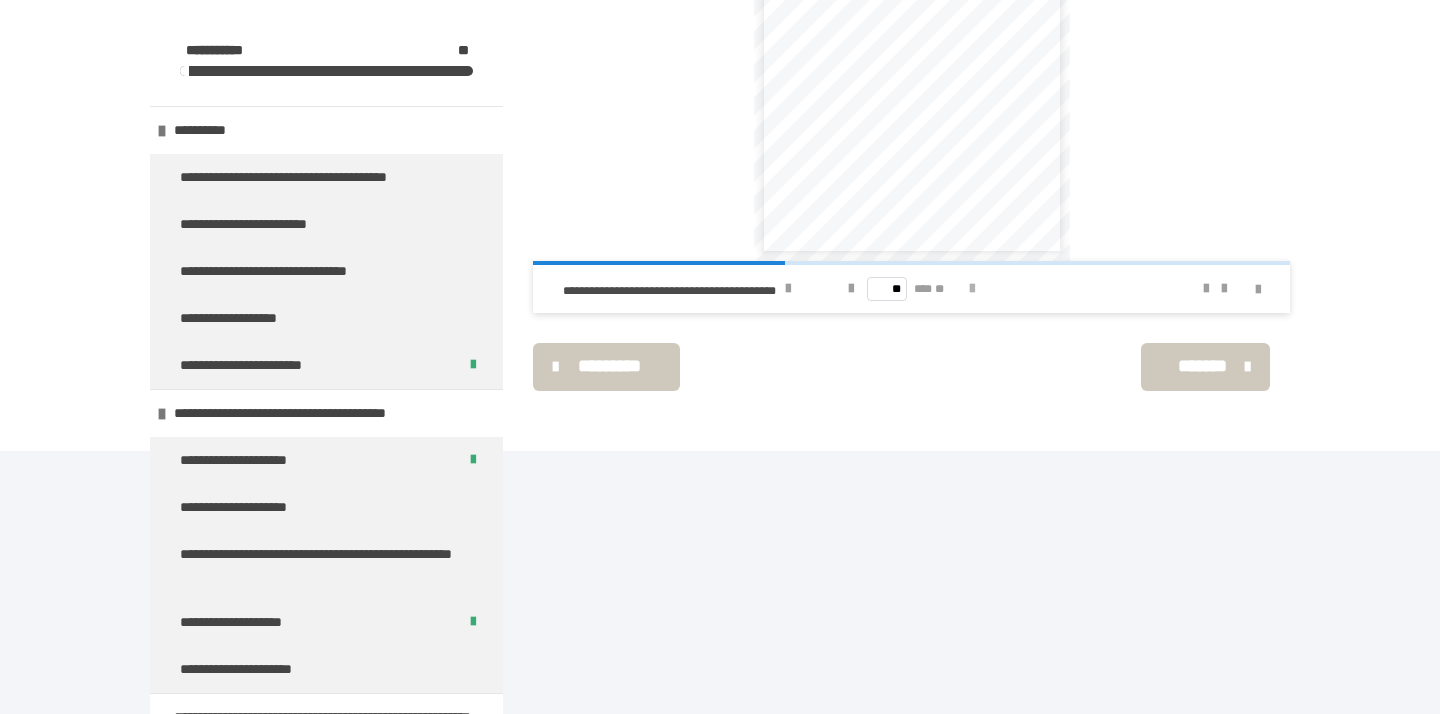 click at bounding box center (972, 289) 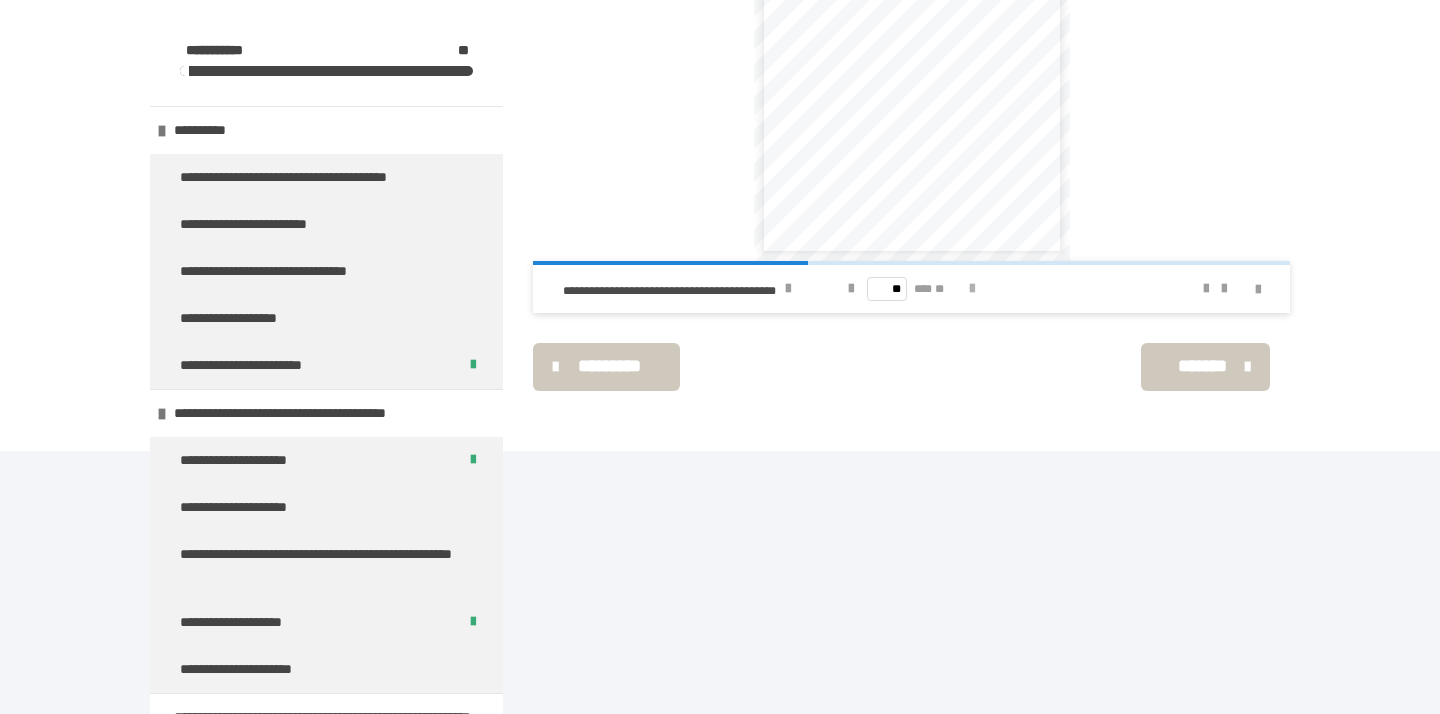 click at bounding box center [972, 289] 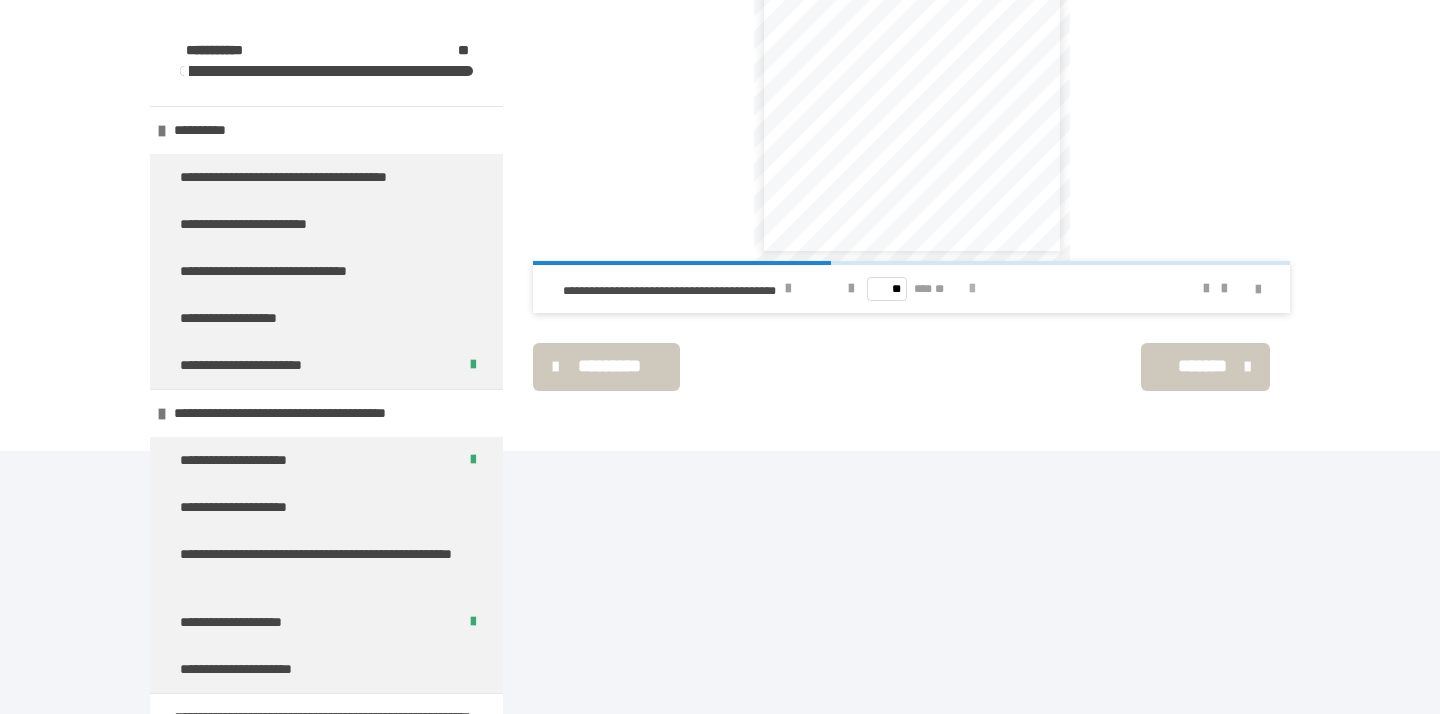 click at bounding box center (972, 289) 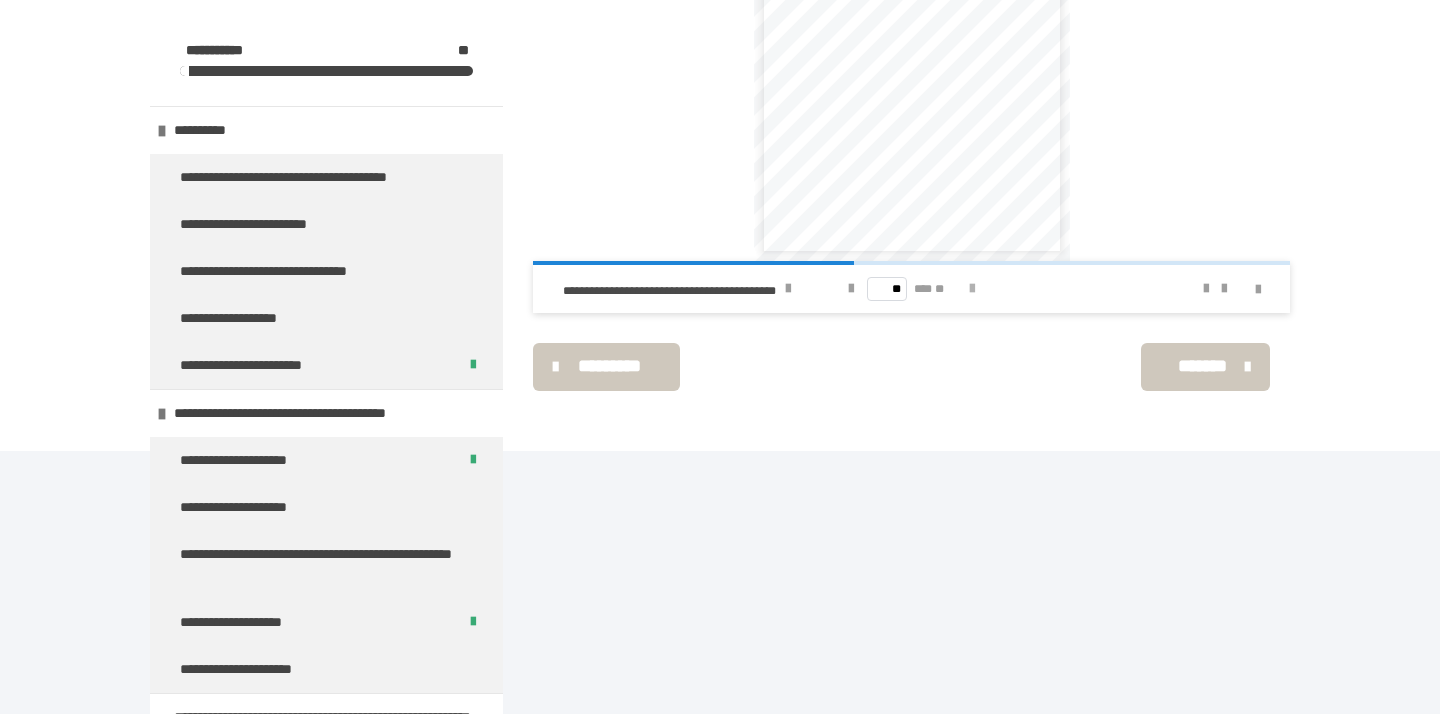 click at bounding box center [972, 289] 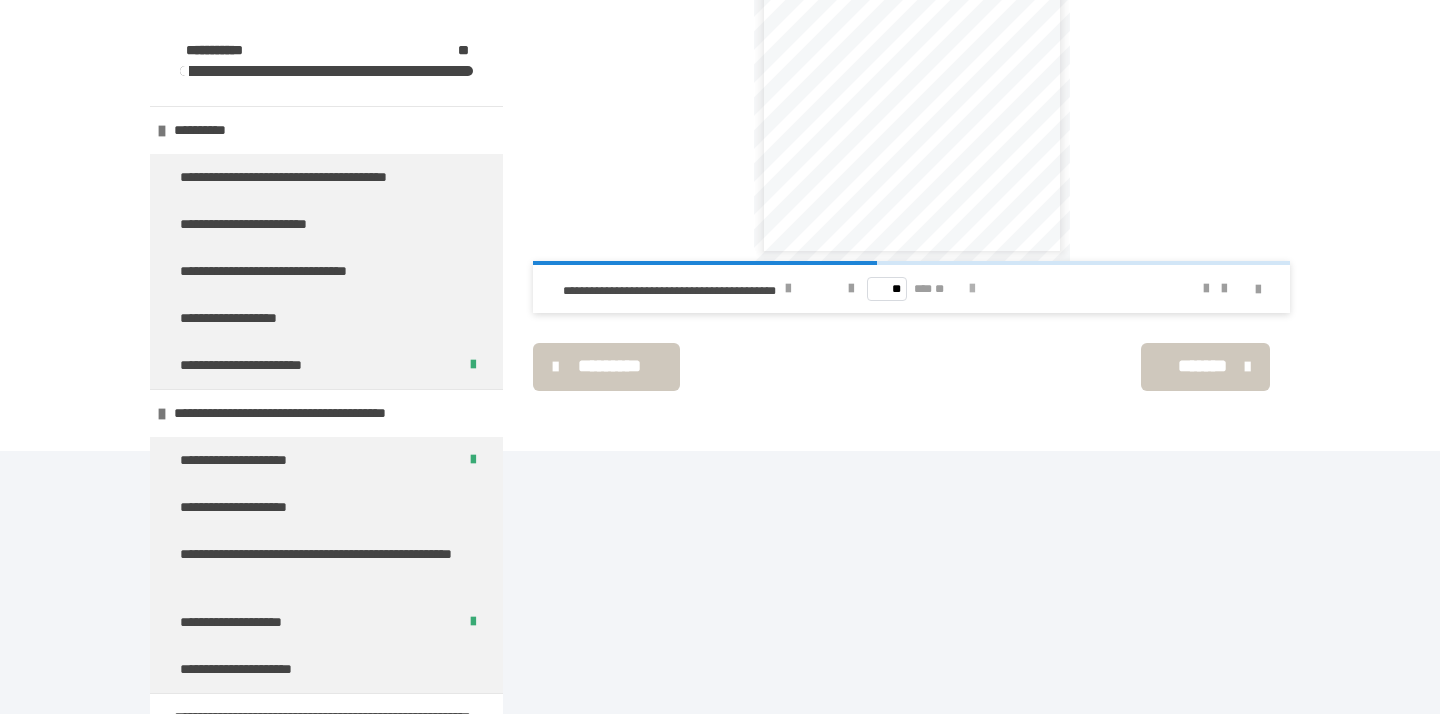 click at bounding box center [972, 289] 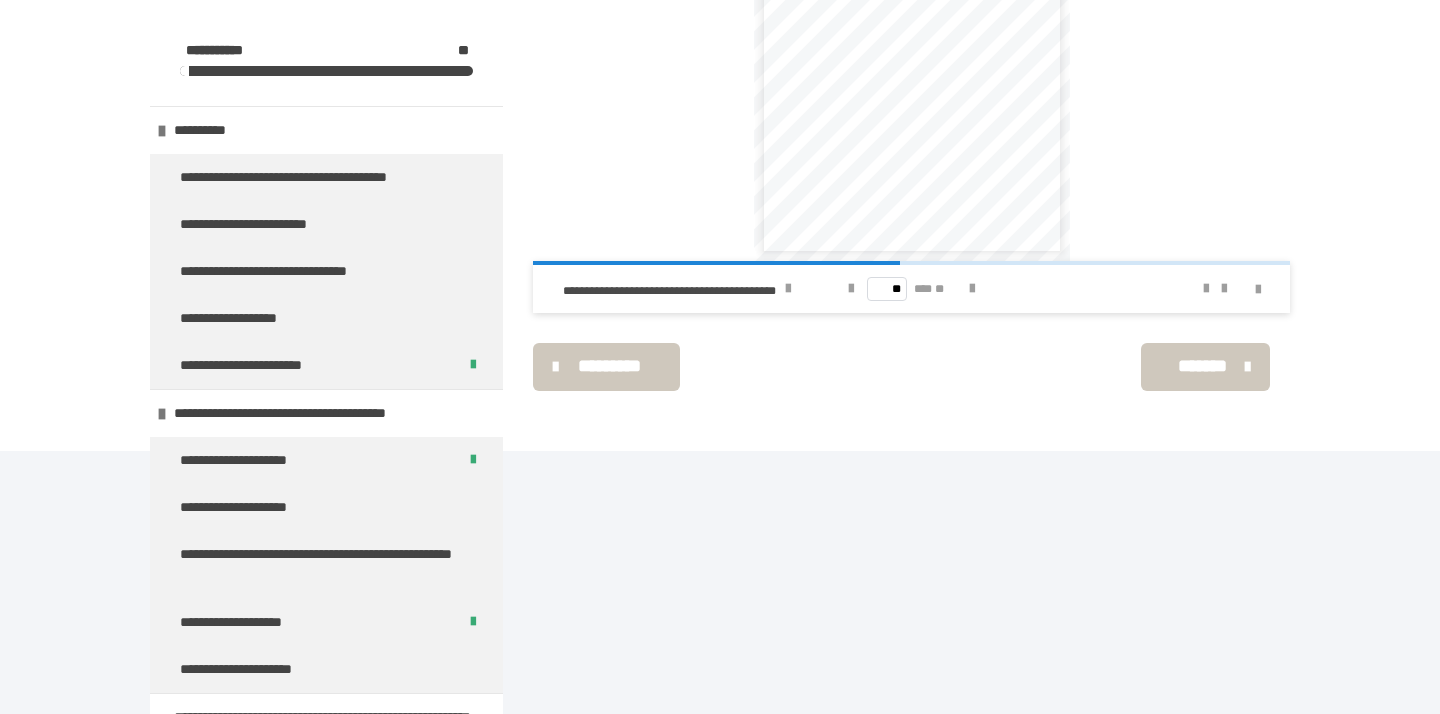 click on "*******" at bounding box center [1203, 366] 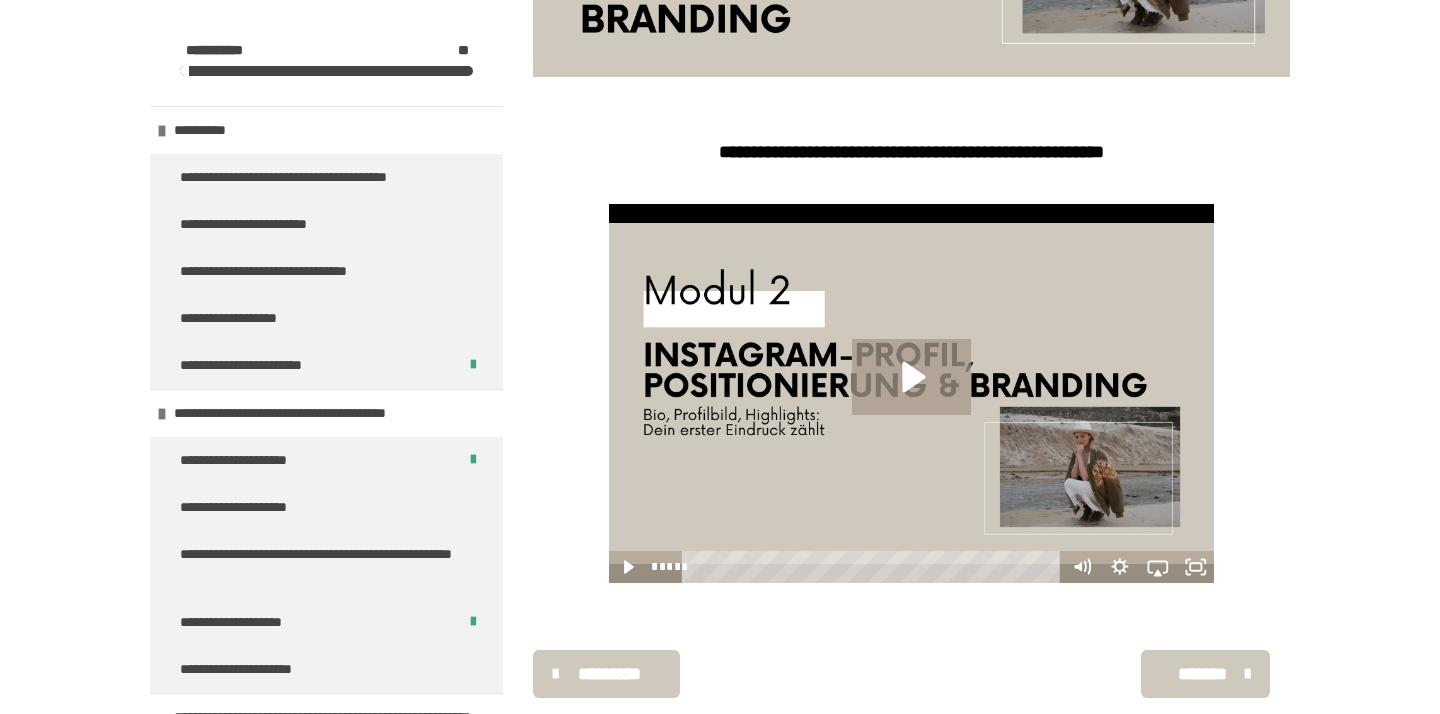 scroll, scrollTop: 490, scrollLeft: 0, axis: vertical 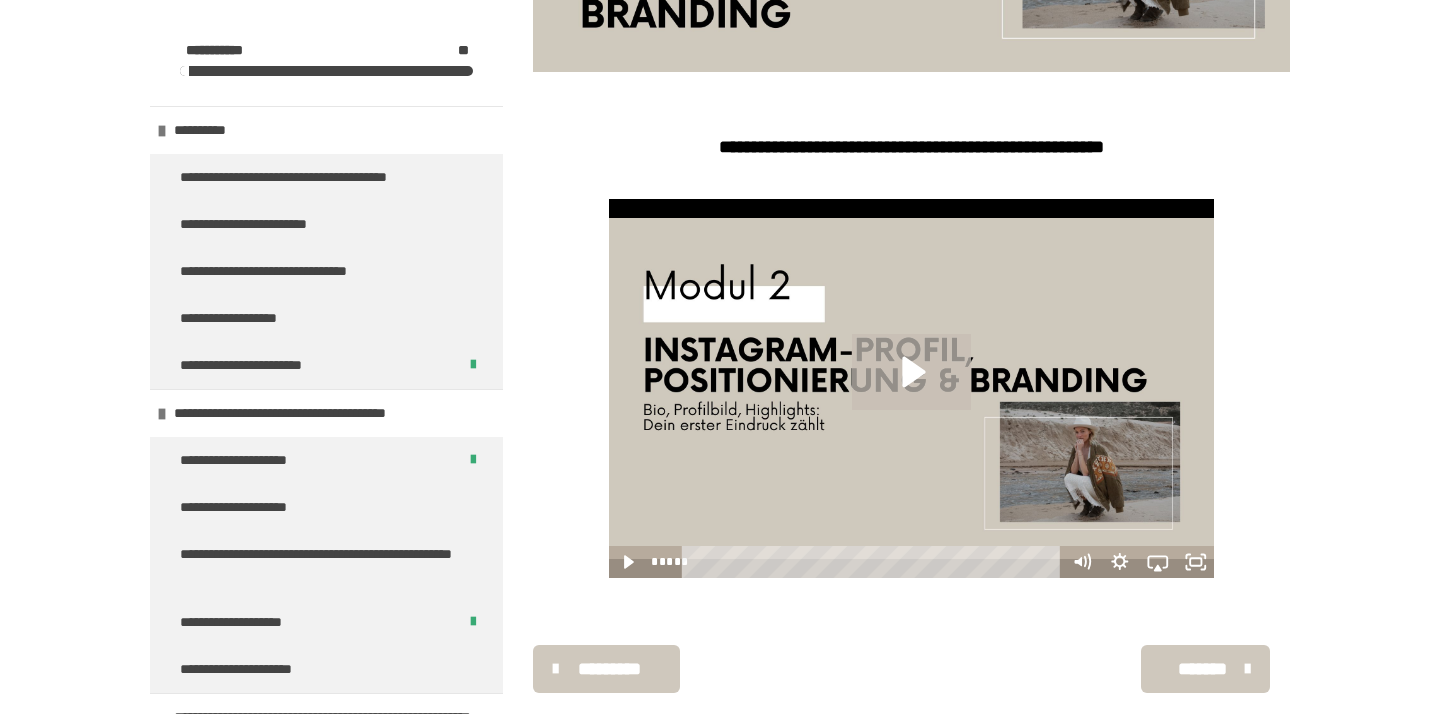 click 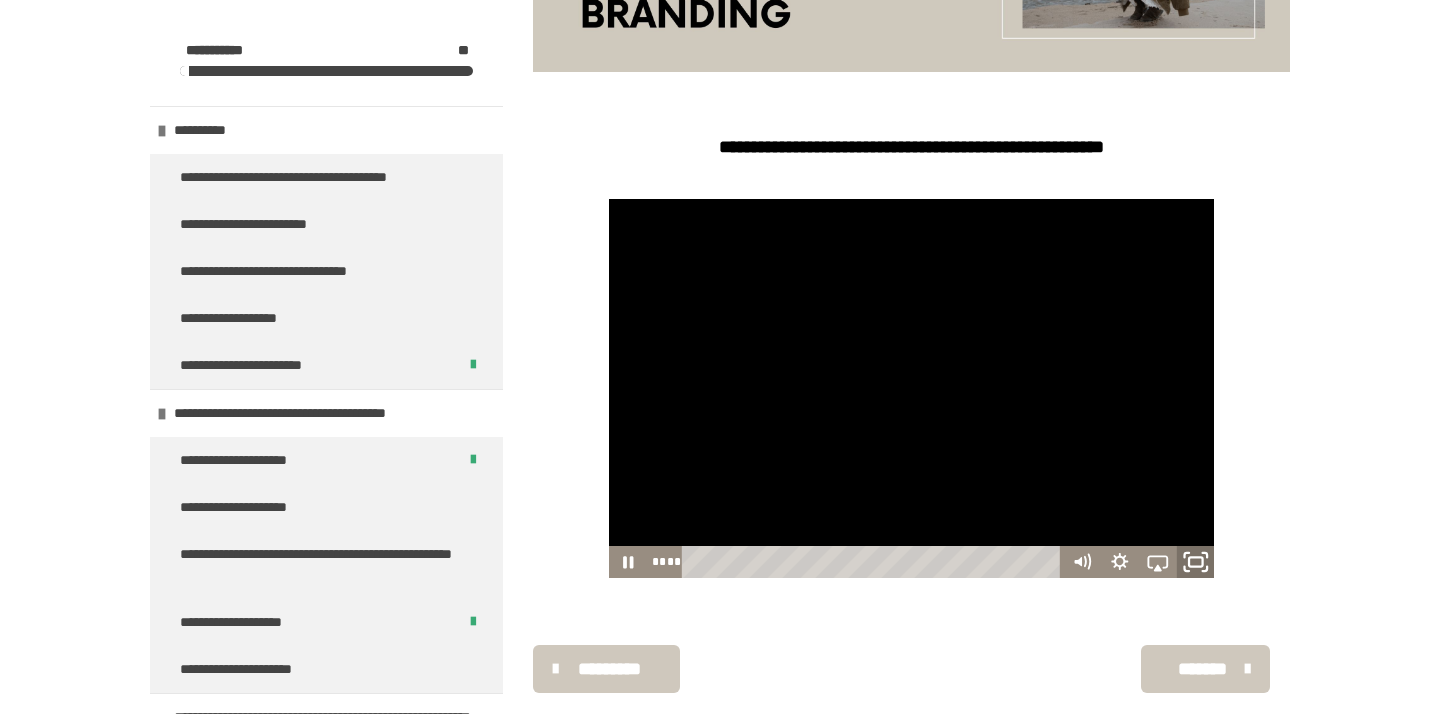 click 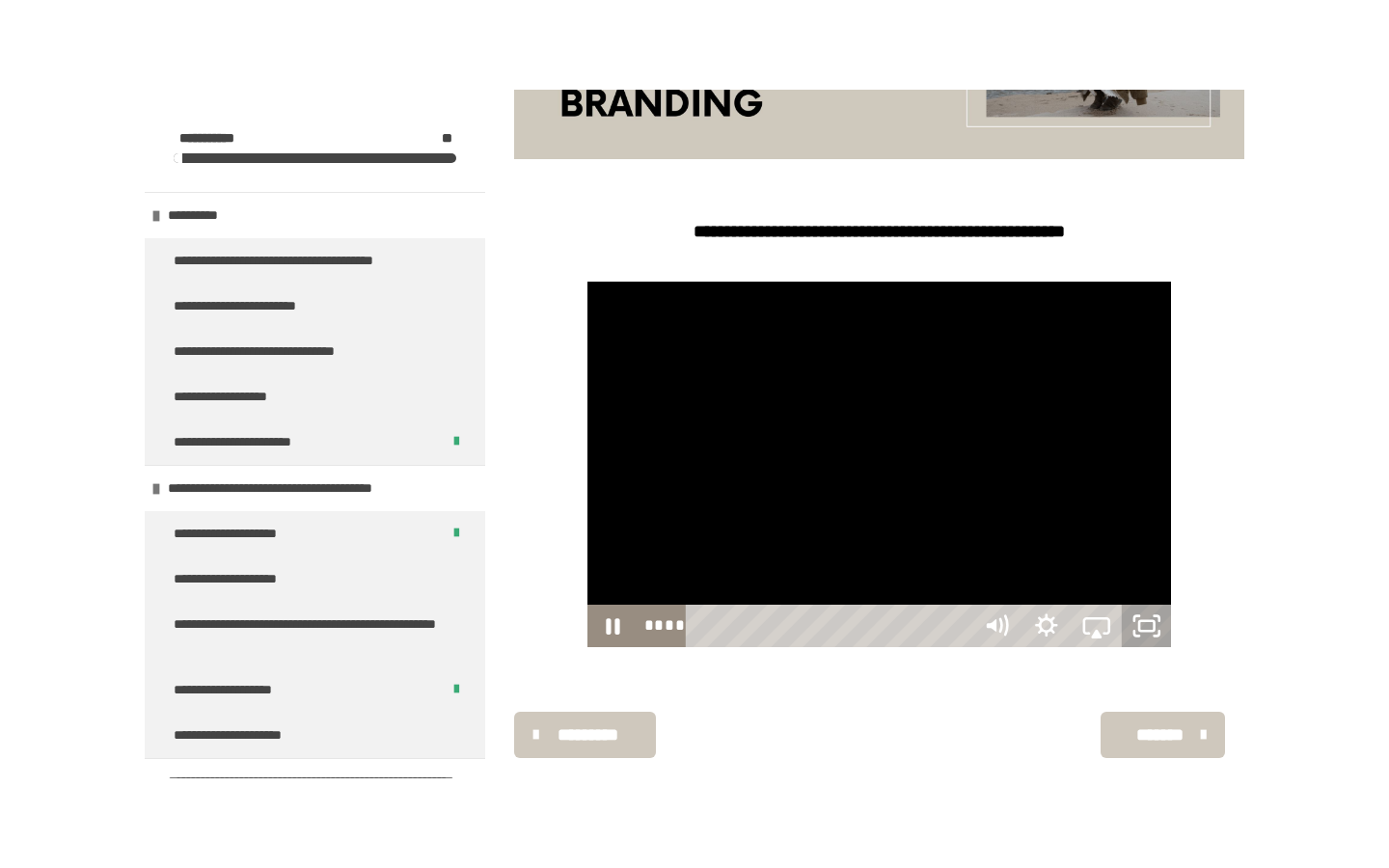 scroll, scrollTop: 331, scrollLeft: 0, axis: vertical 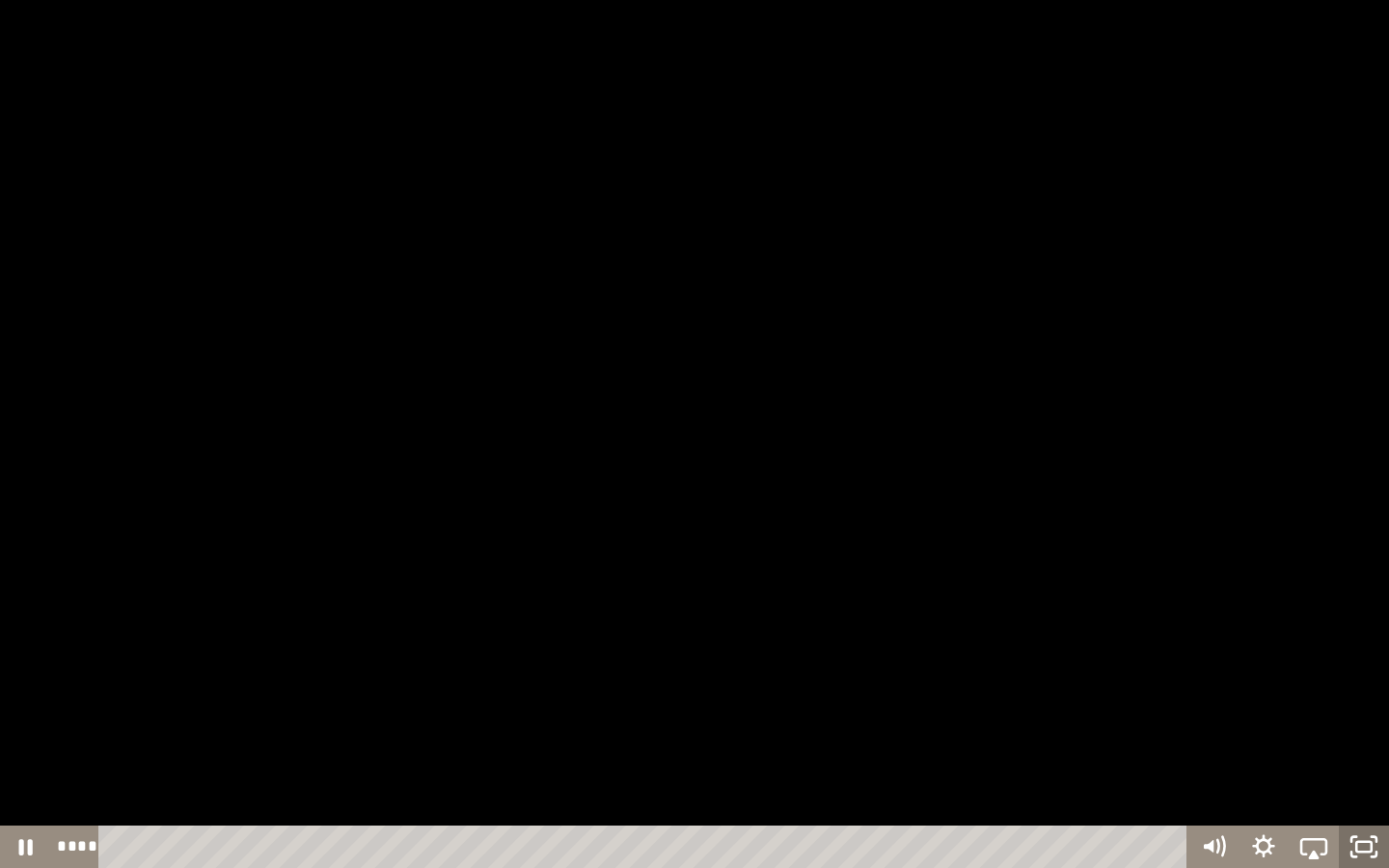 click 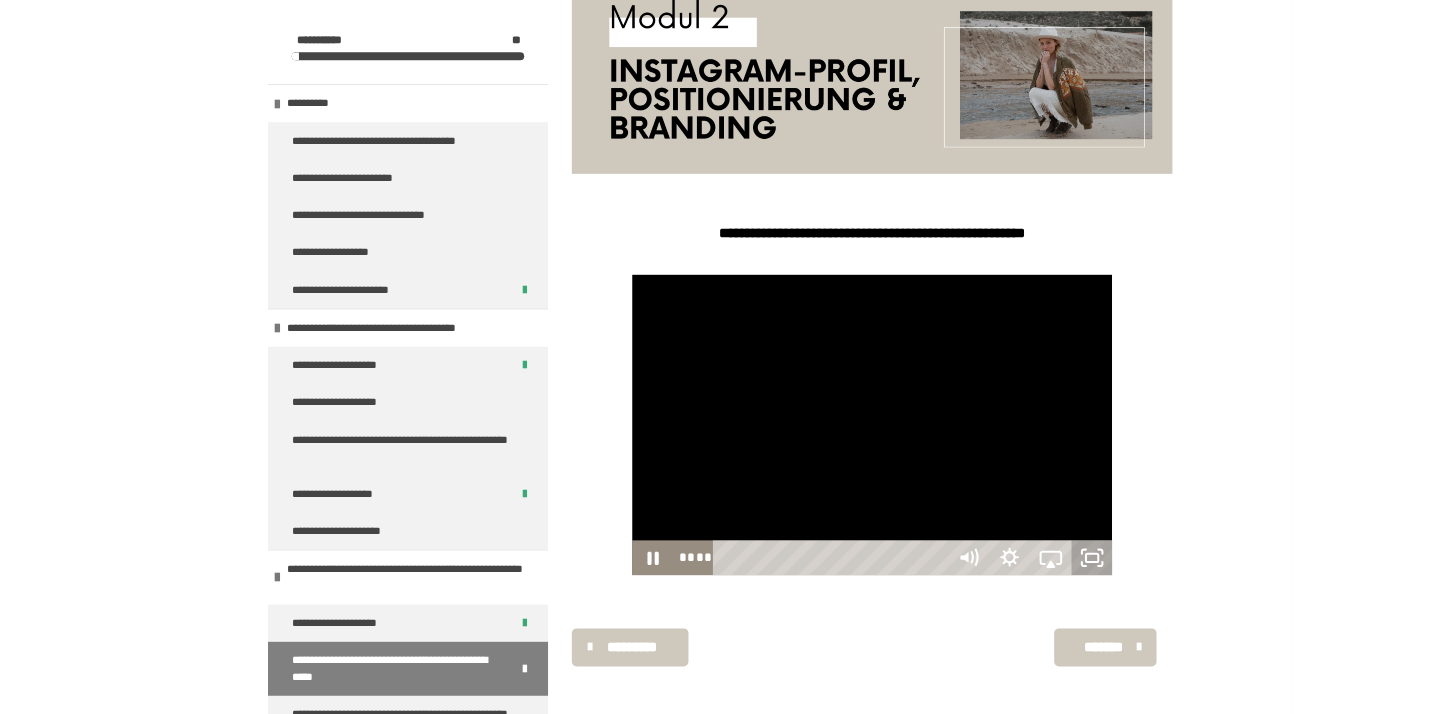 scroll, scrollTop: 449, scrollLeft: 0, axis: vertical 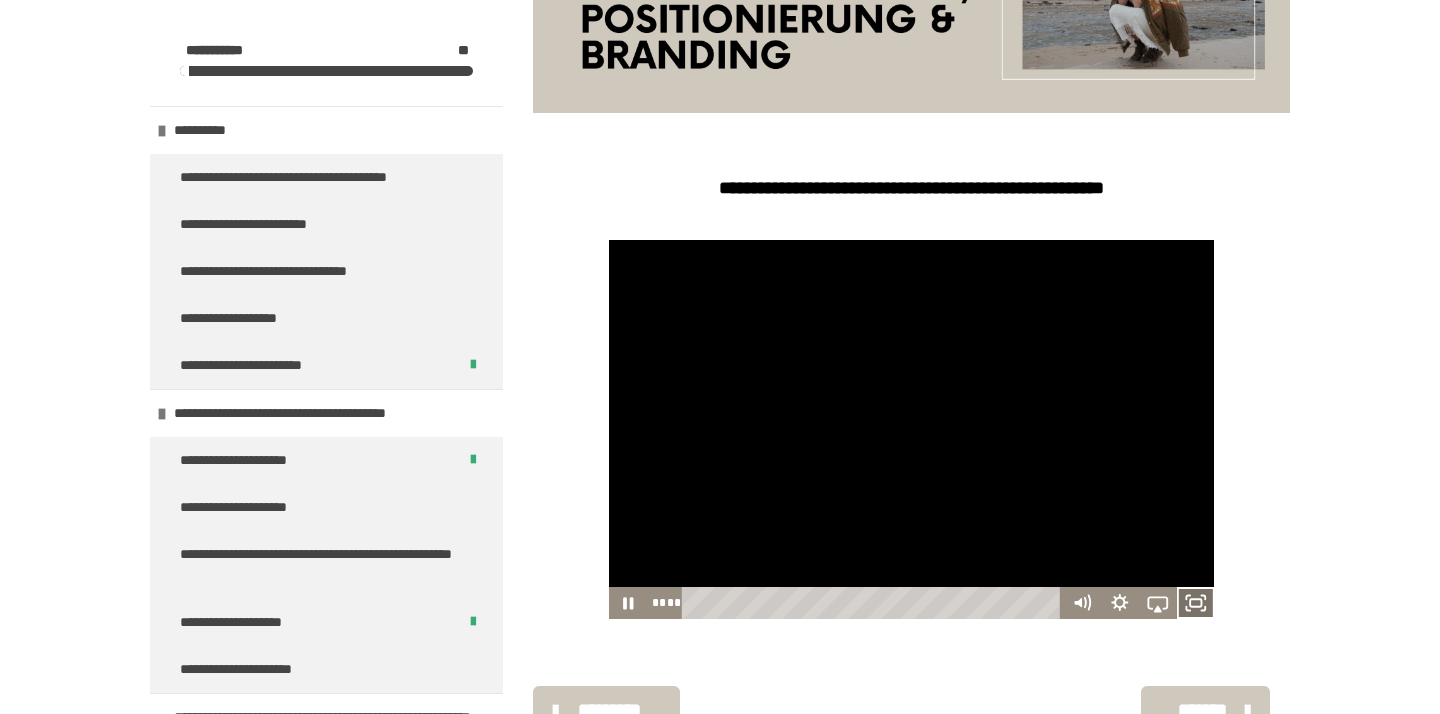 click 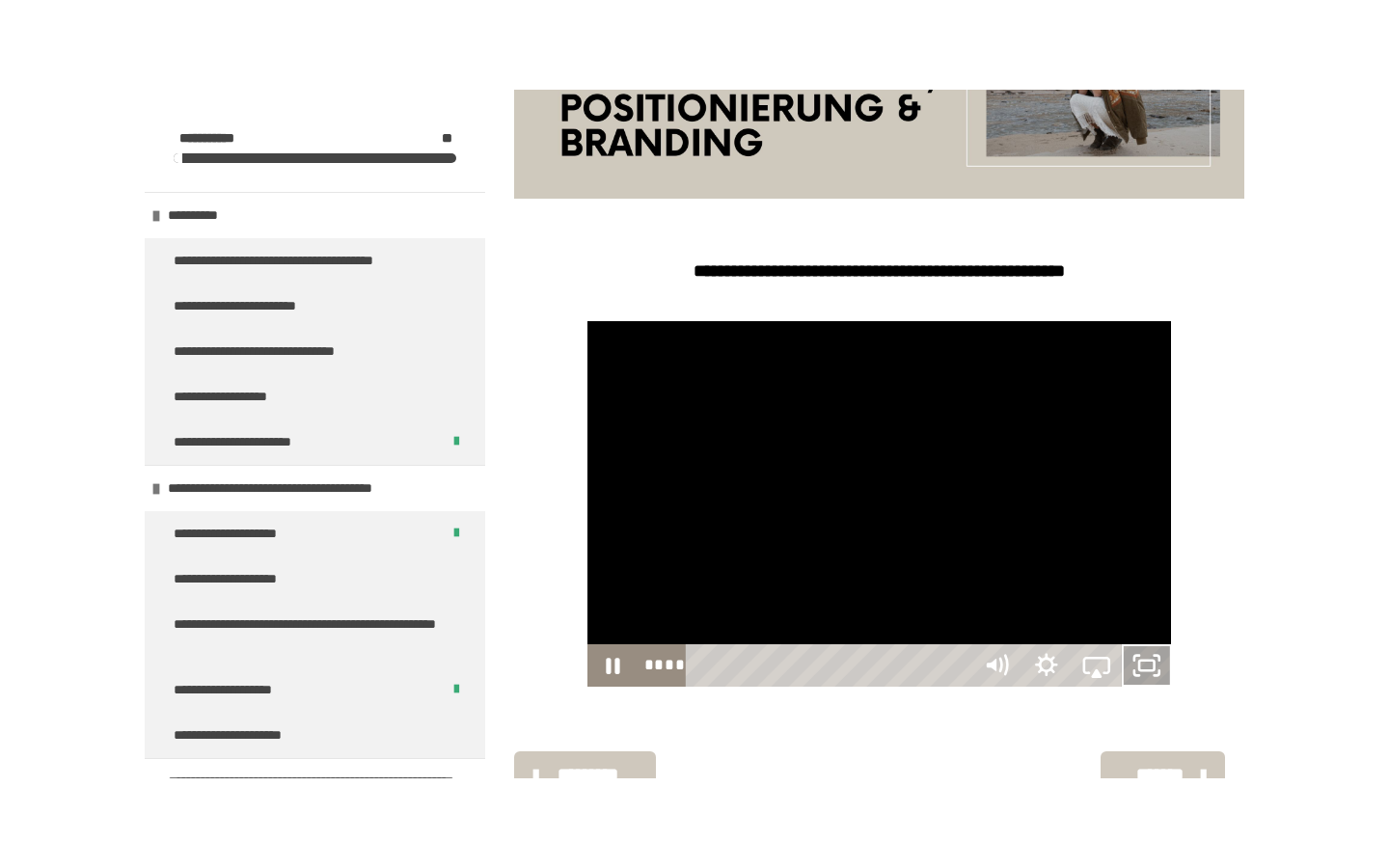 scroll, scrollTop: 331, scrollLeft: 0, axis: vertical 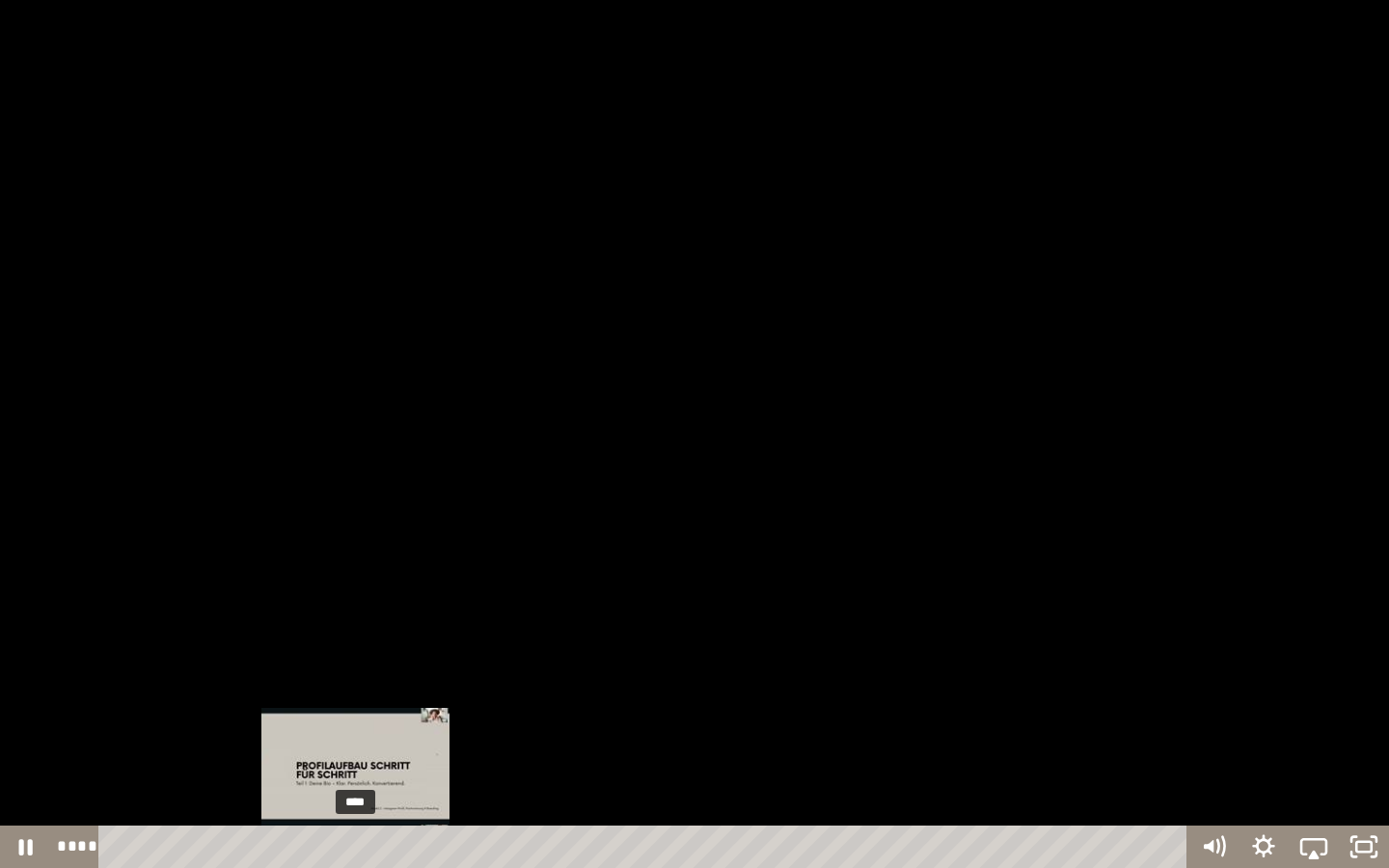 click on "****" at bounding box center (646, 847) 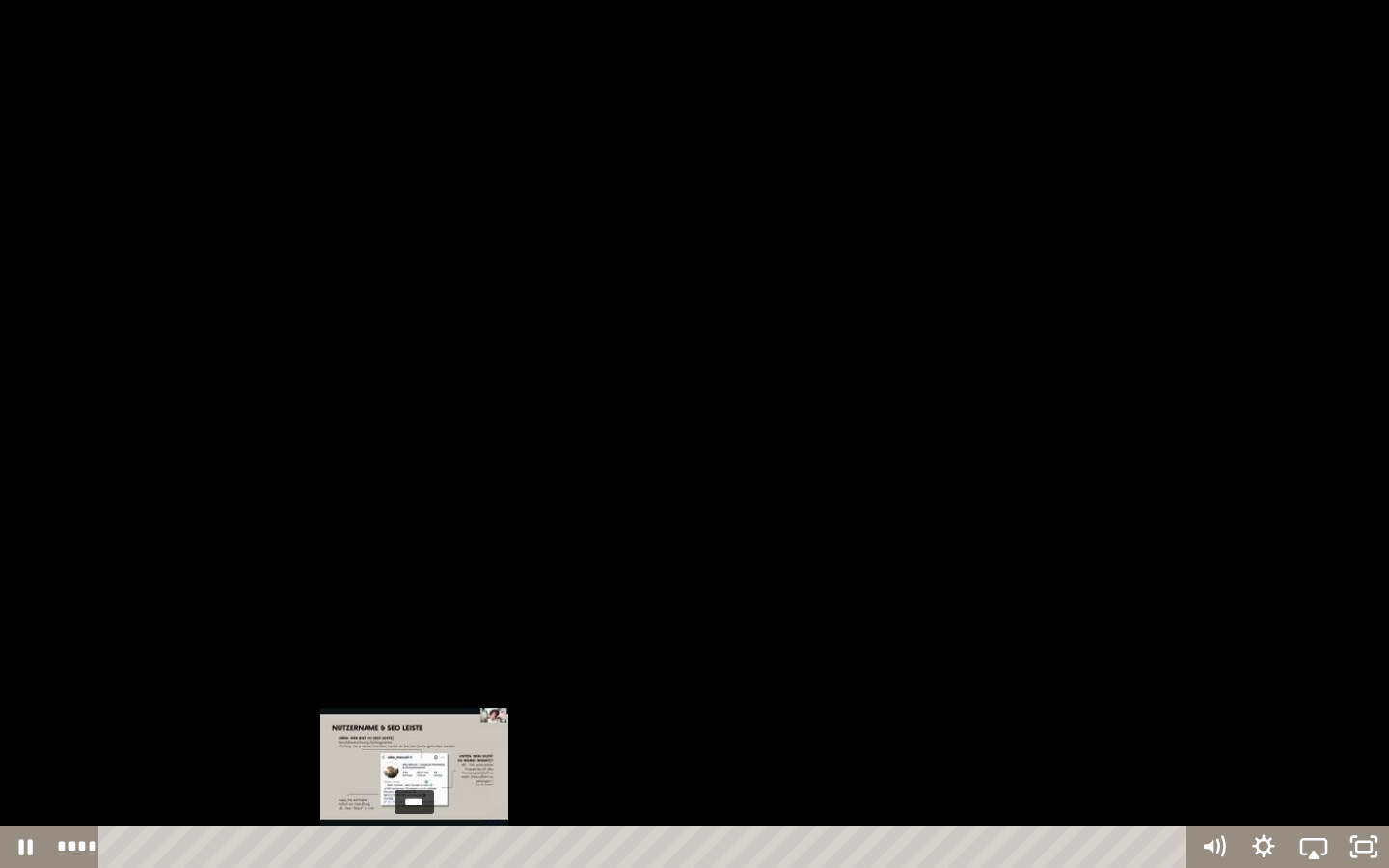 click on "****" at bounding box center (646, 847) 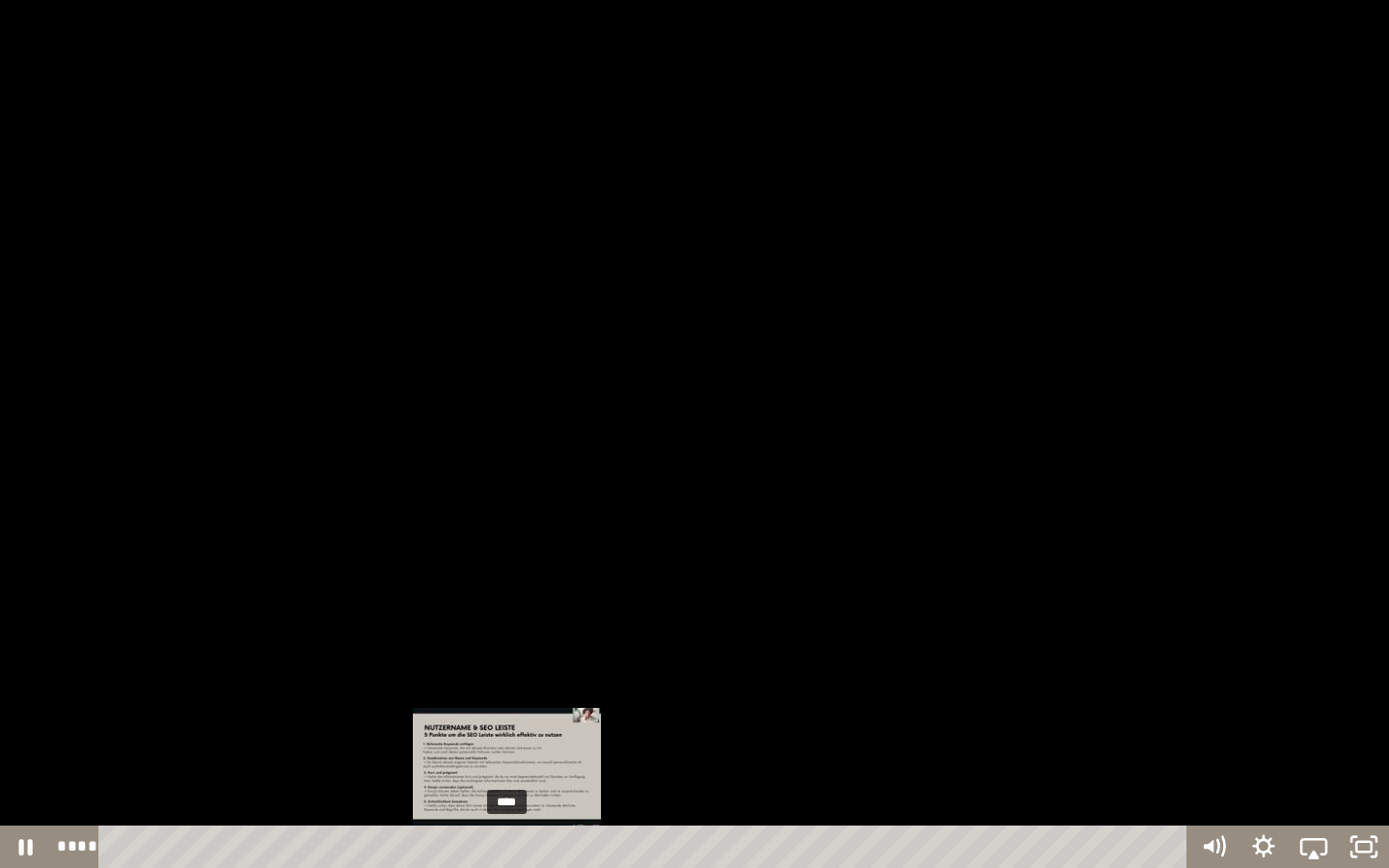 click on "****" at bounding box center [646, 847] 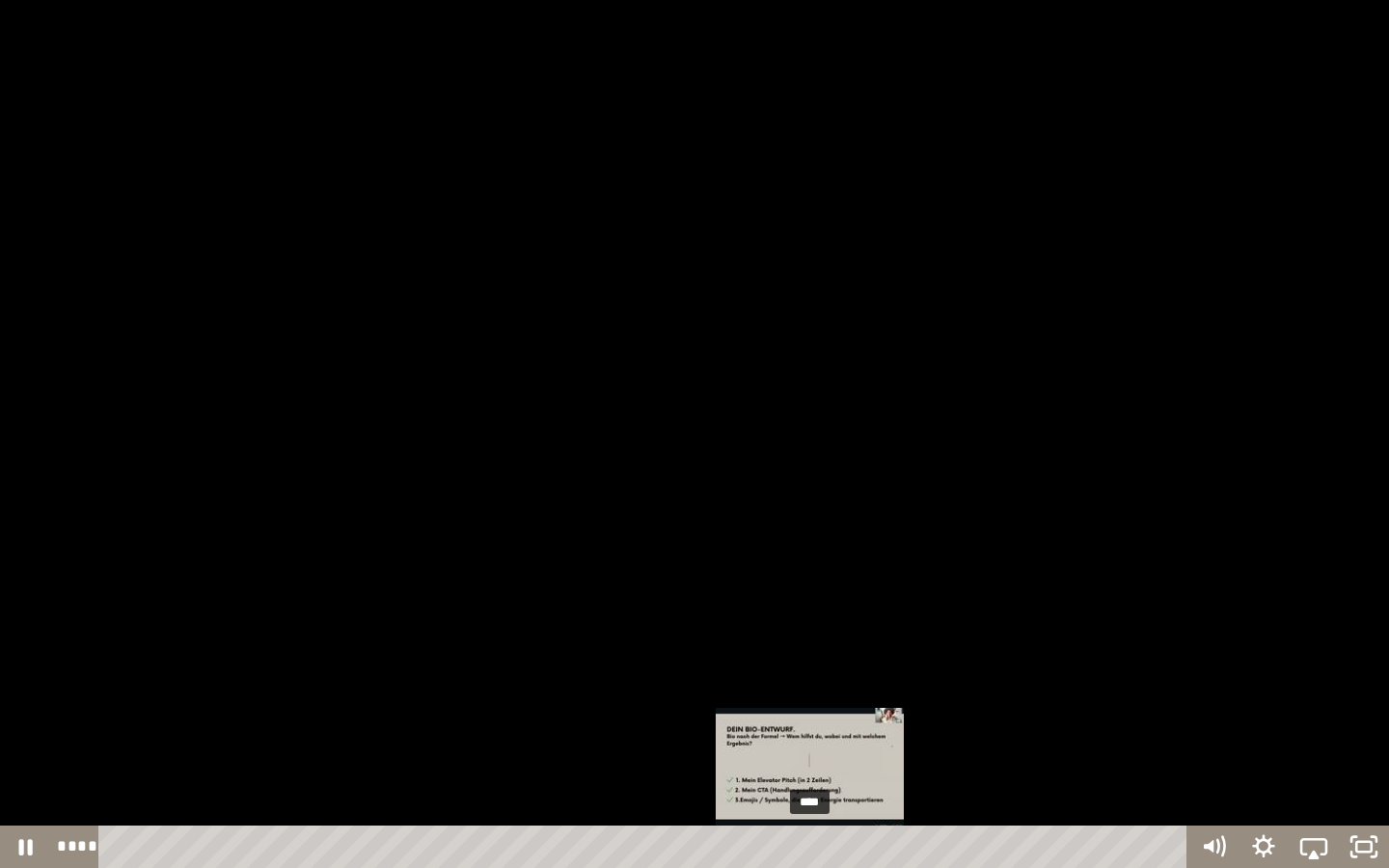 click on "****" at bounding box center (646, 847) 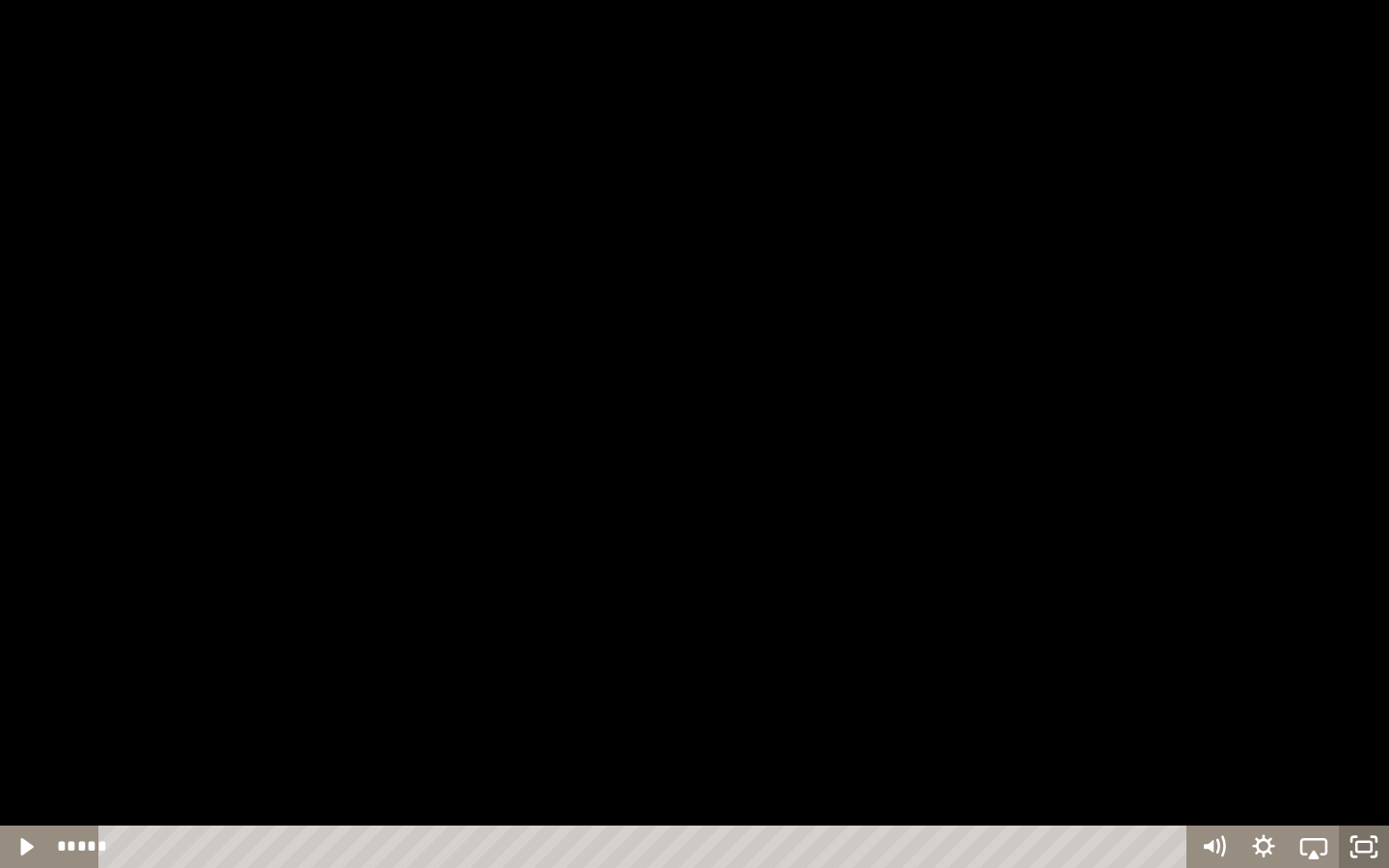 click 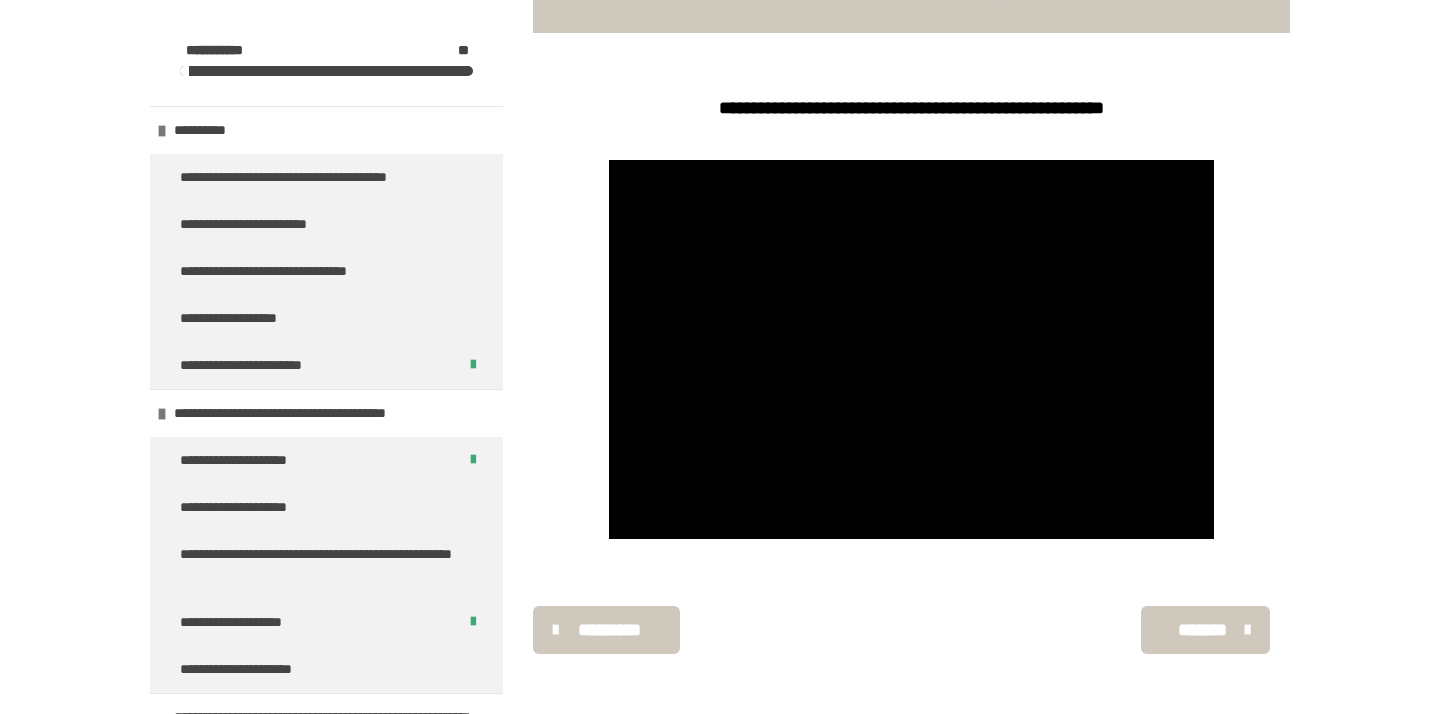 scroll, scrollTop: 529, scrollLeft: 0, axis: vertical 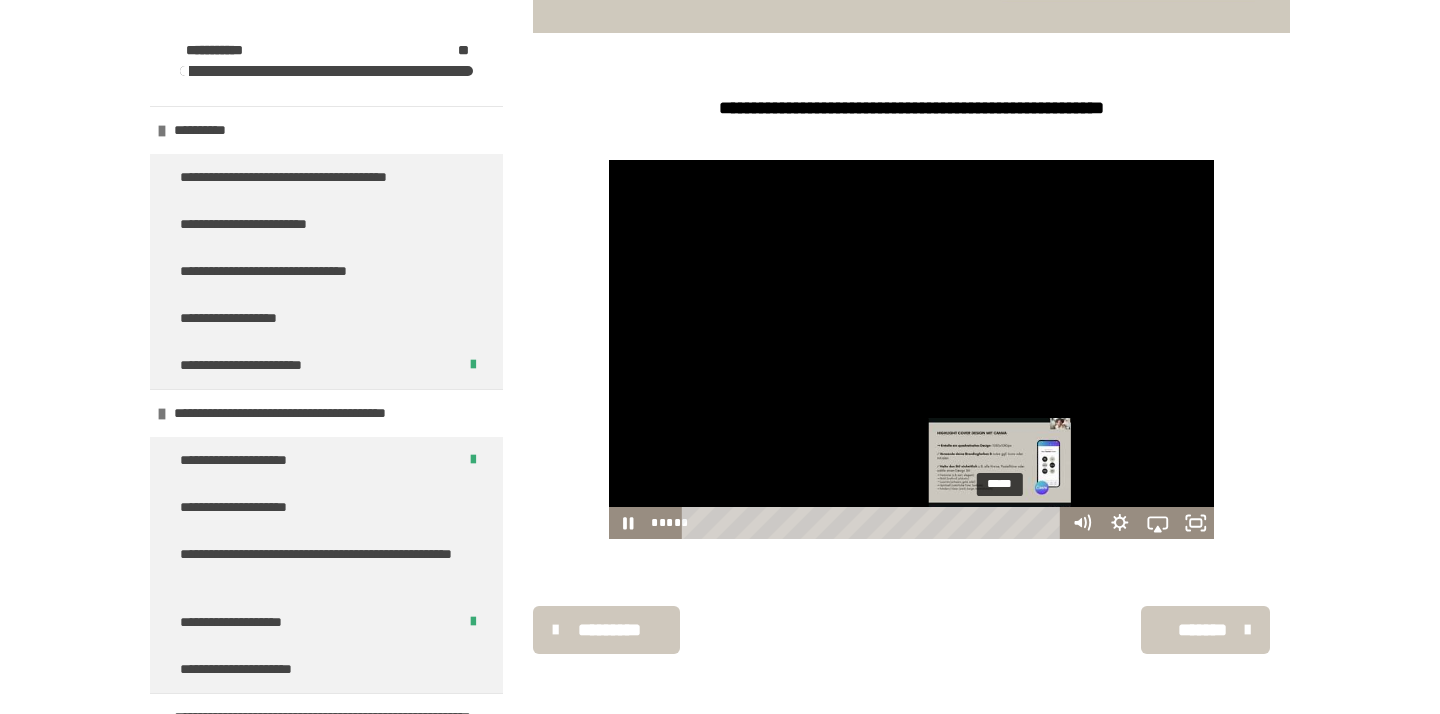 click on "*****" at bounding box center (874, 523) 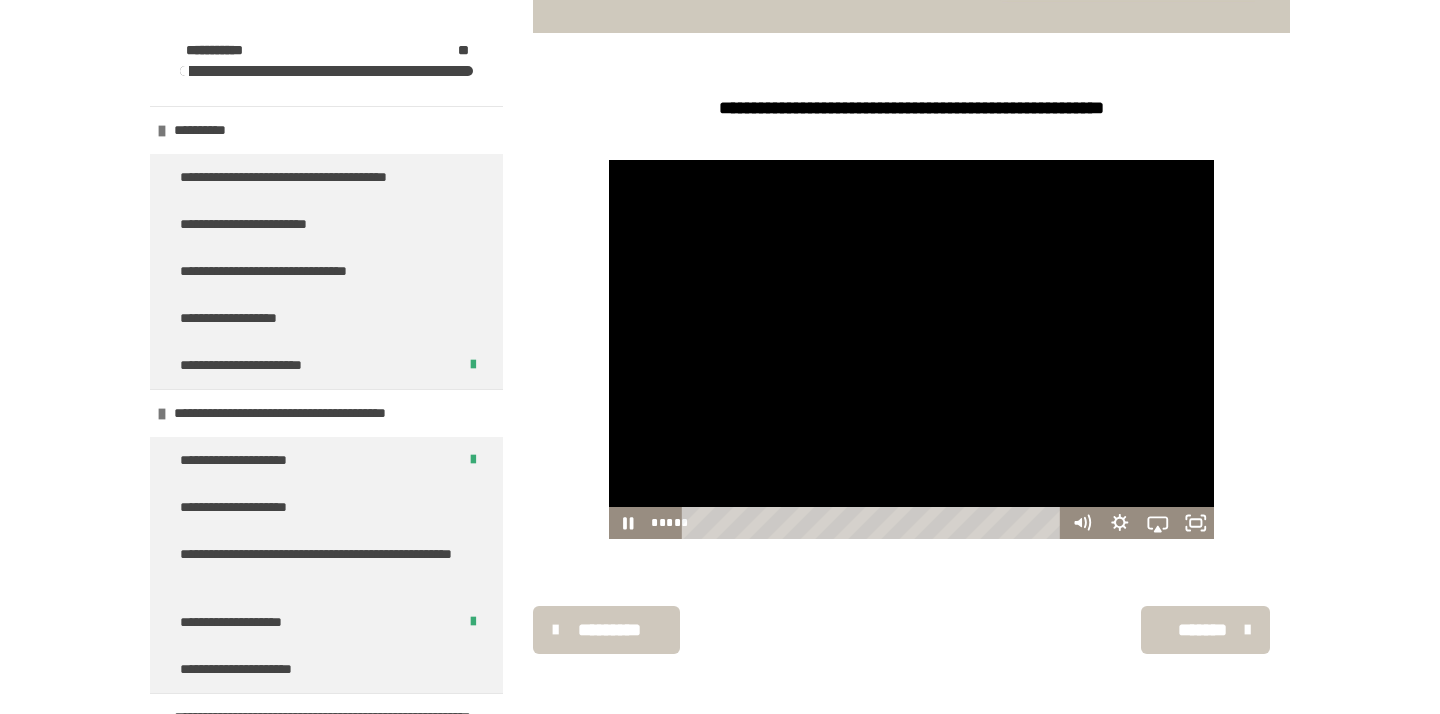 click at bounding box center [912, 349] 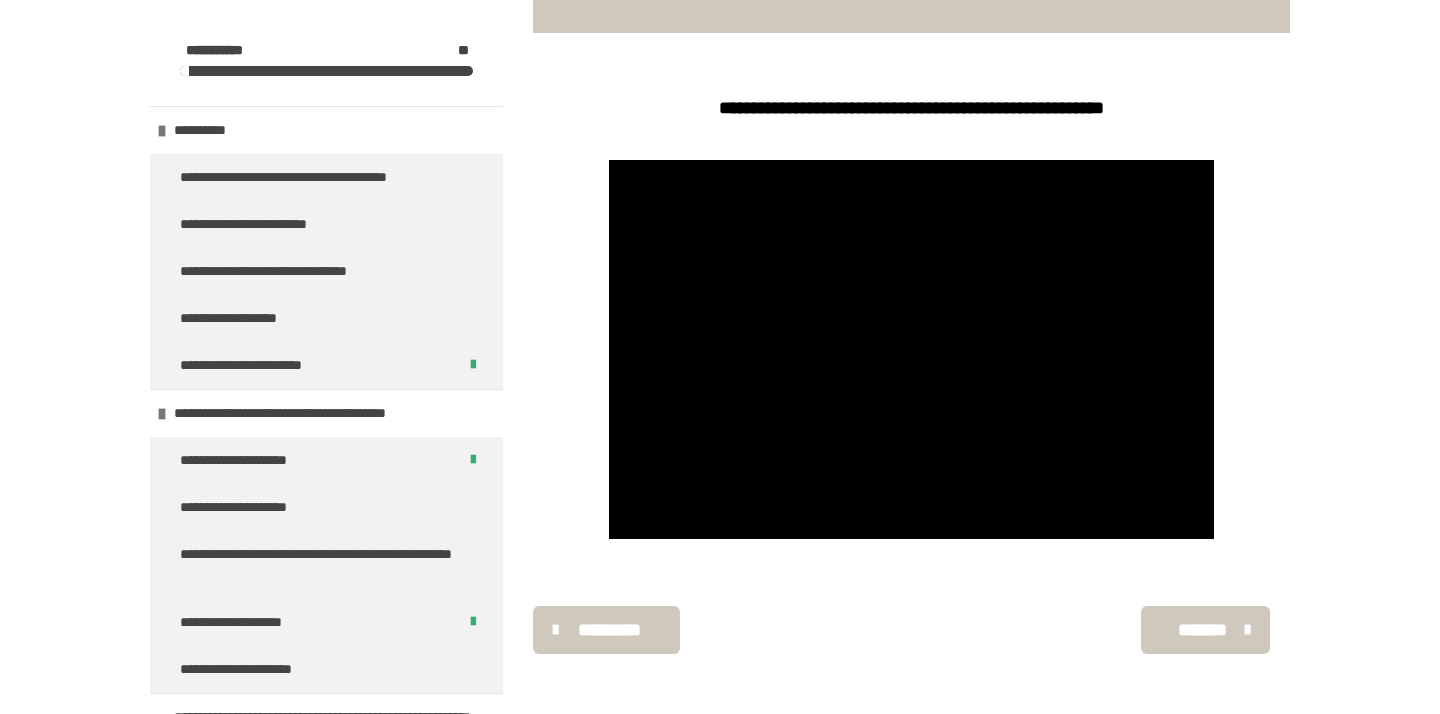 scroll, scrollTop: 529, scrollLeft: 0, axis: vertical 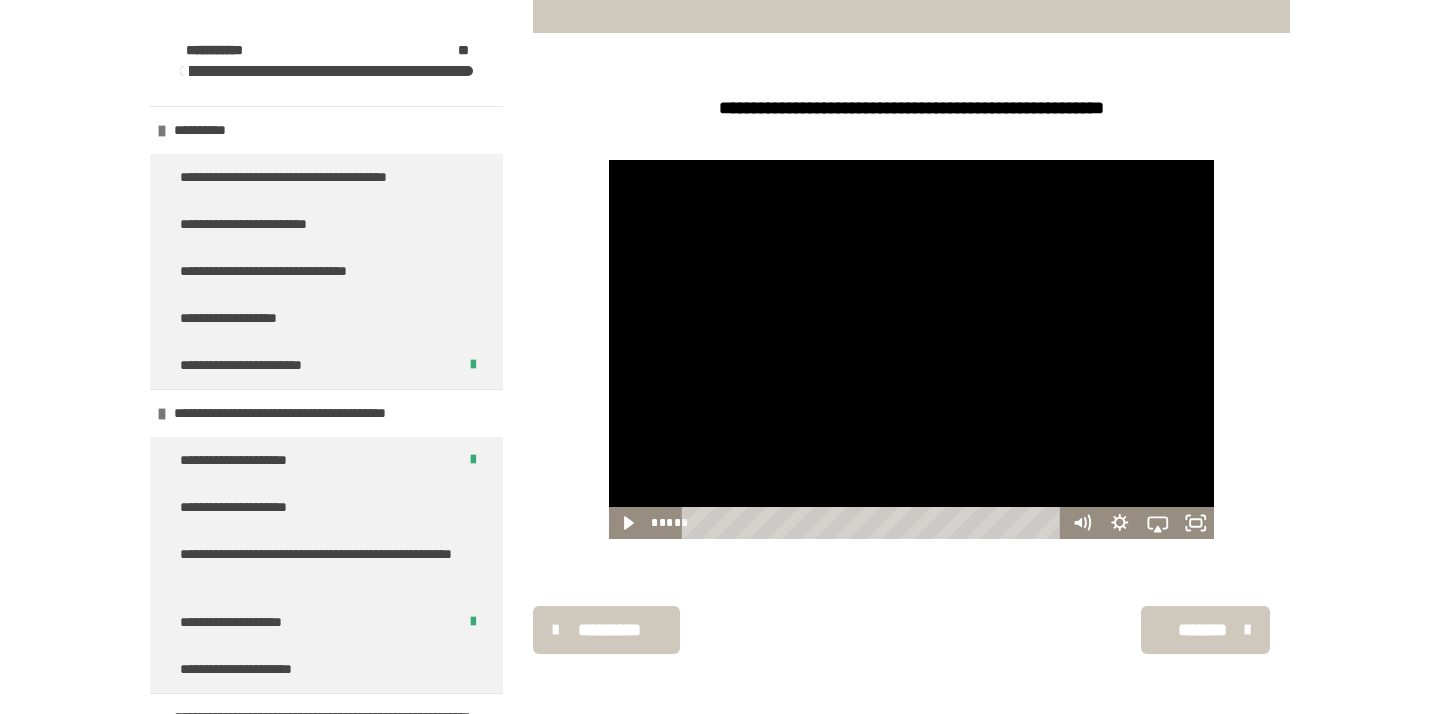 click at bounding box center (912, 349) 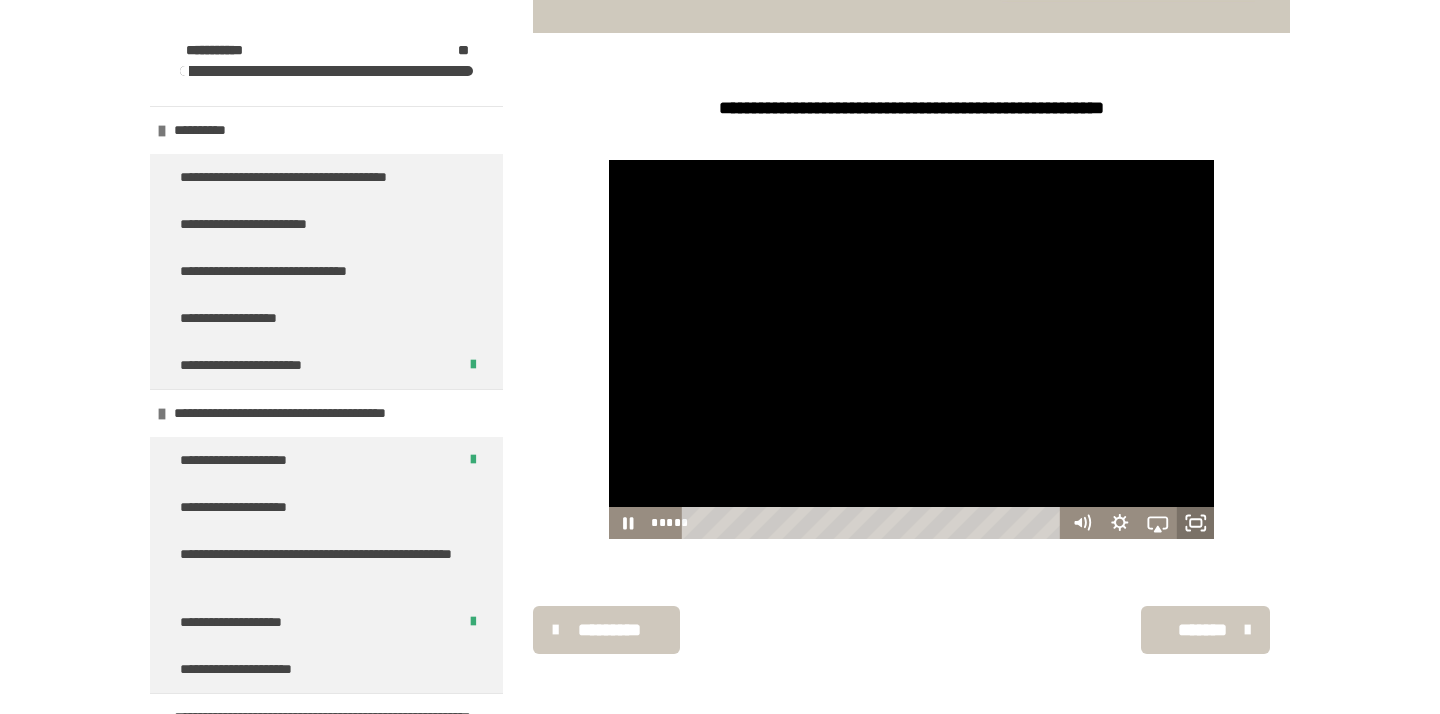 click 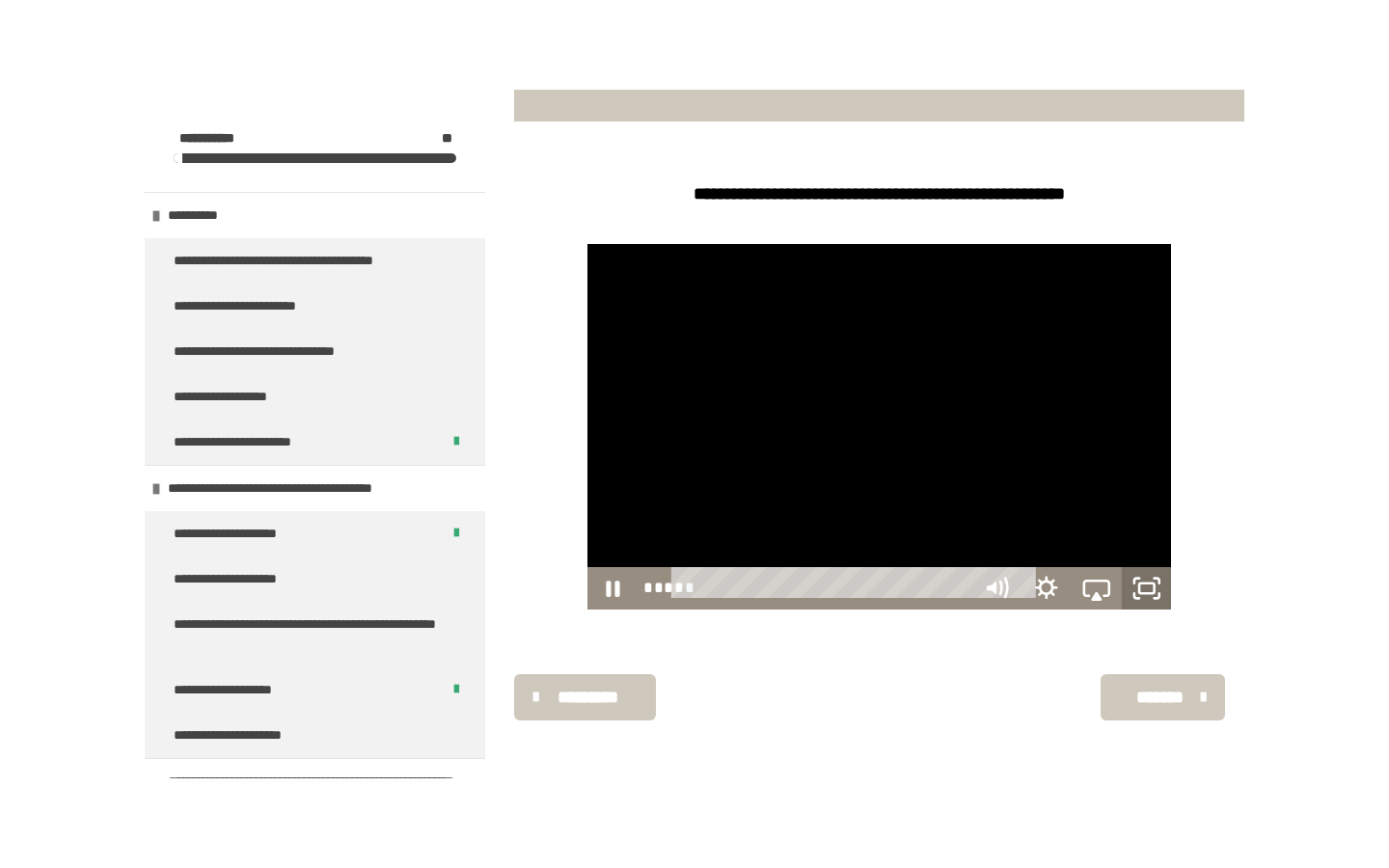 scroll, scrollTop: 331, scrollLeft: 0, axis: vertical 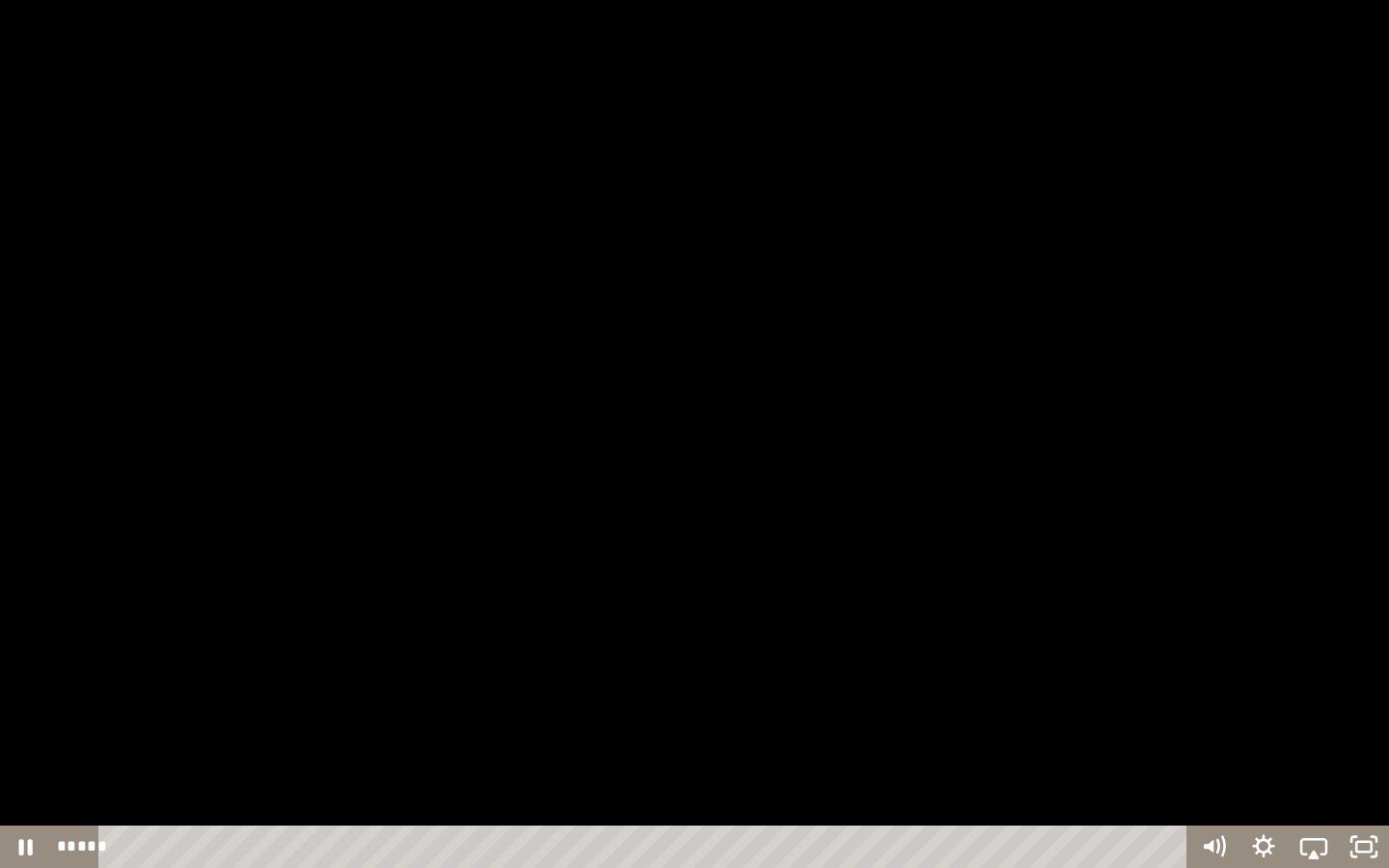 click at bounding box center (694, 434) 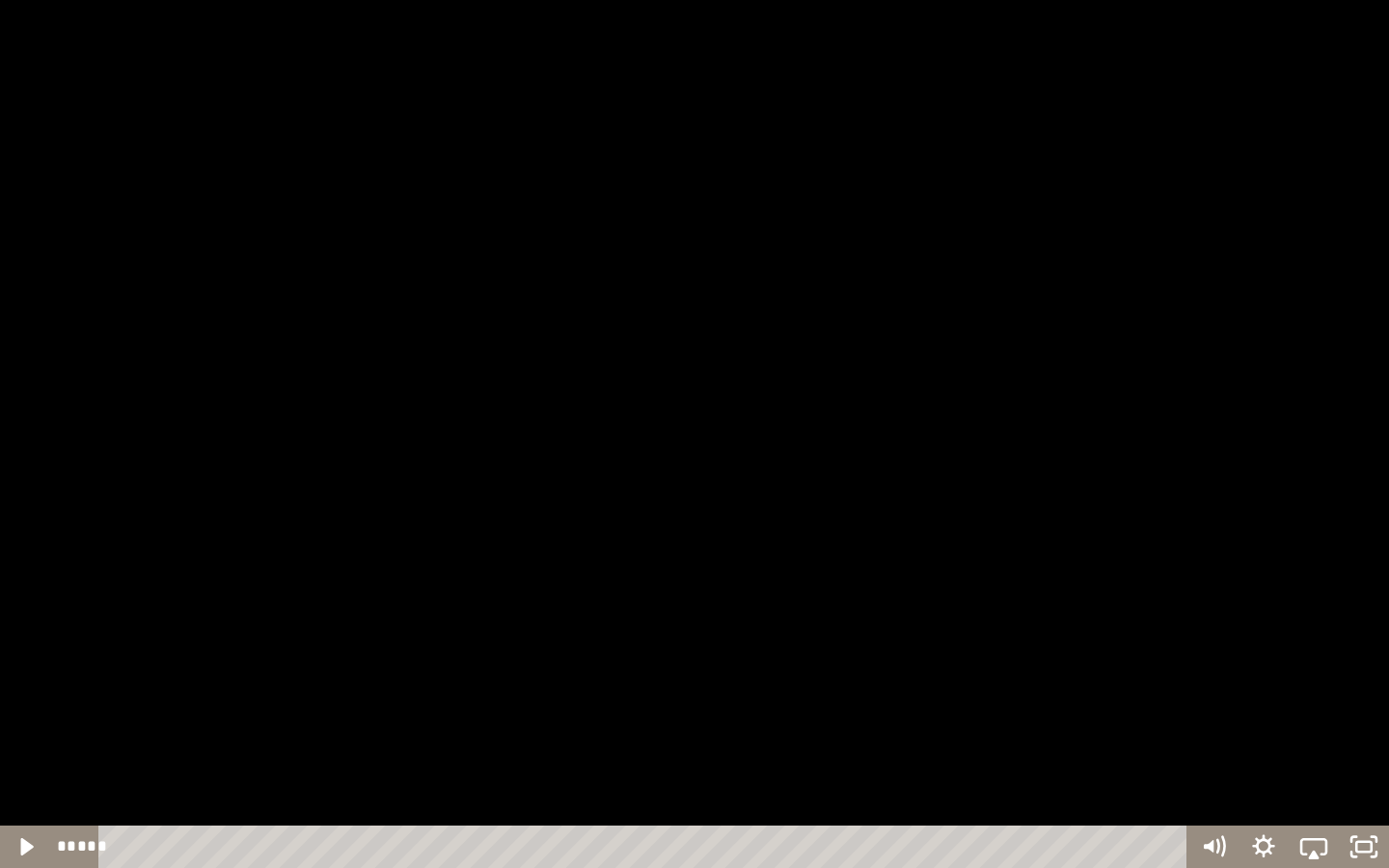 click at bounding box center [694, 434] 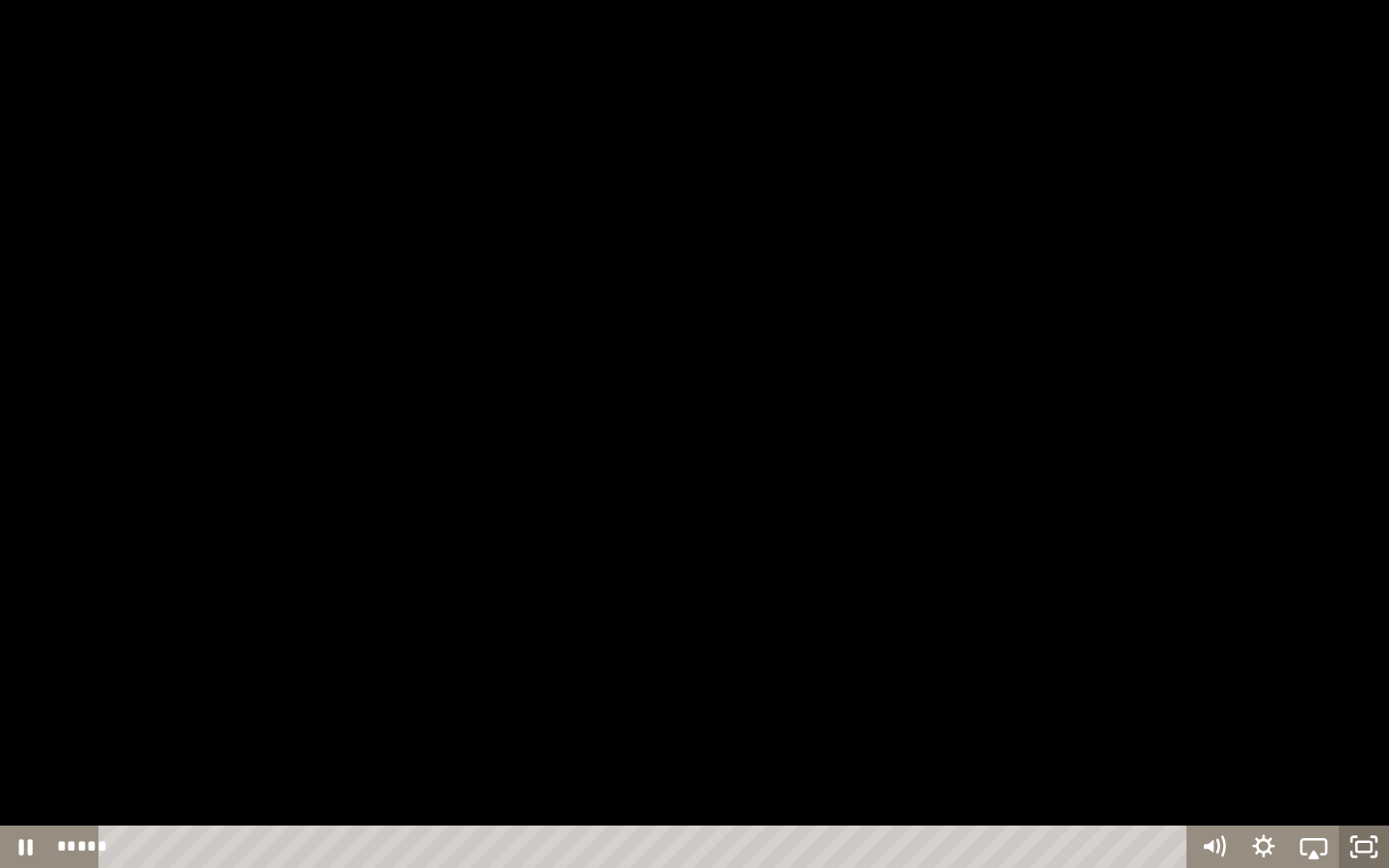 click 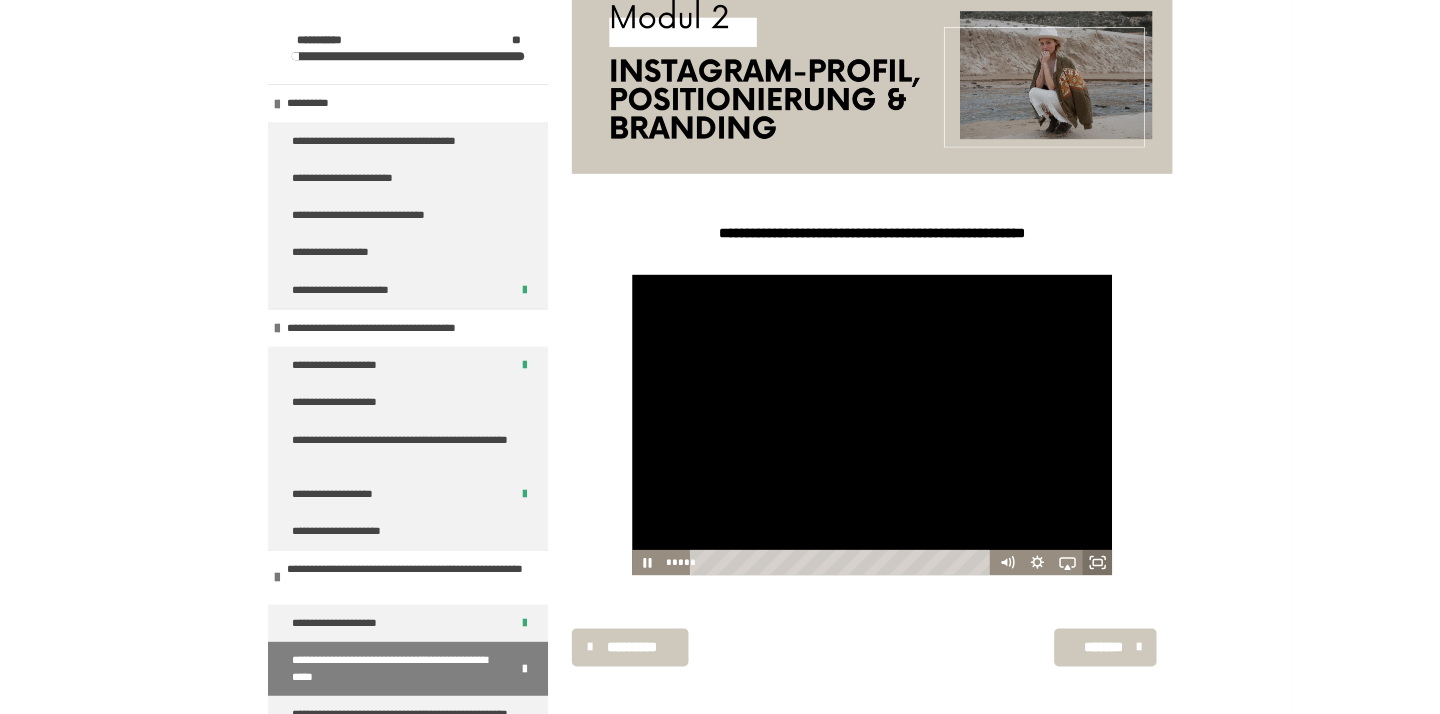 scroll, scrollTop: 449, scrollLeft: 0, axis: vertical 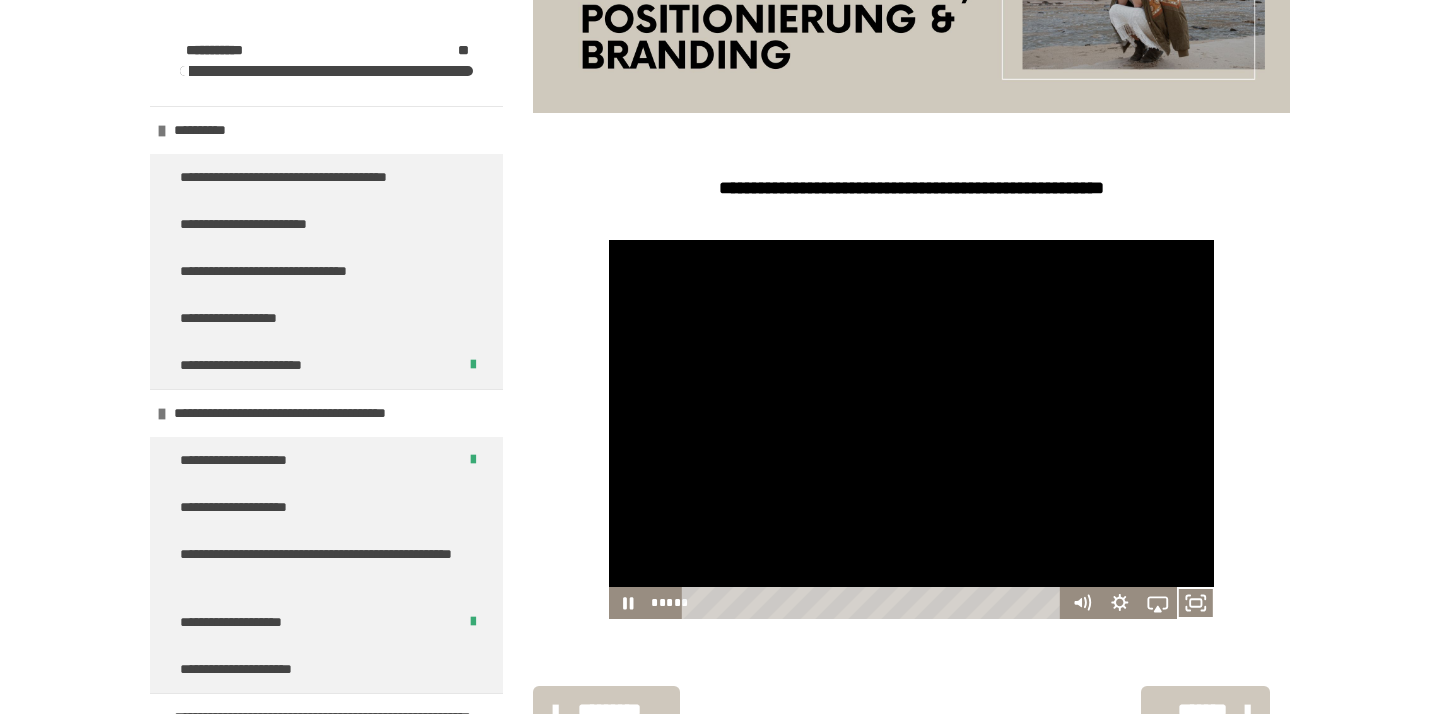 click at bounding box center [912, 429] 